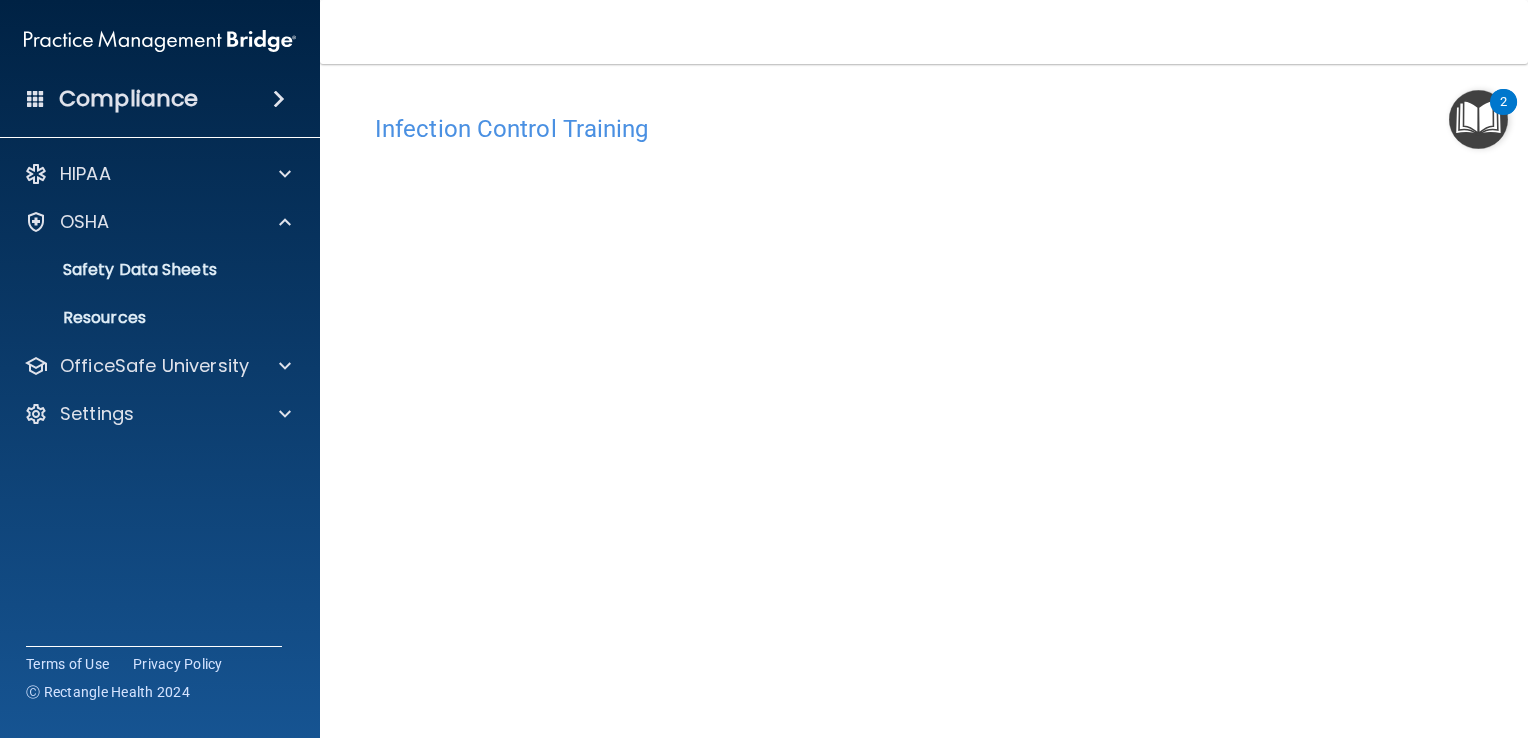 scroll, scrollTop: 0, scrollLeft: 0, axis: both 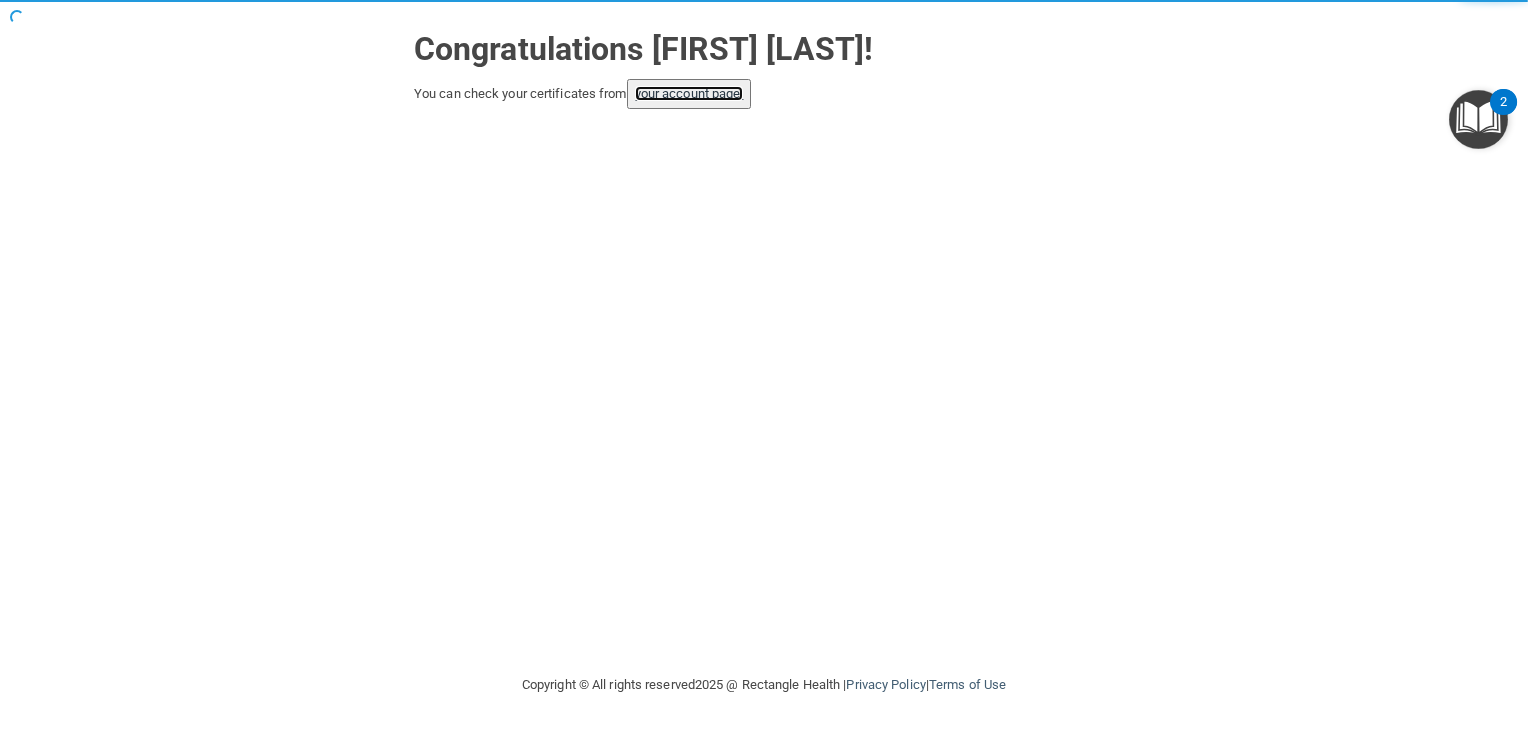 click on "your account page!" at bounding box center (689, 93) 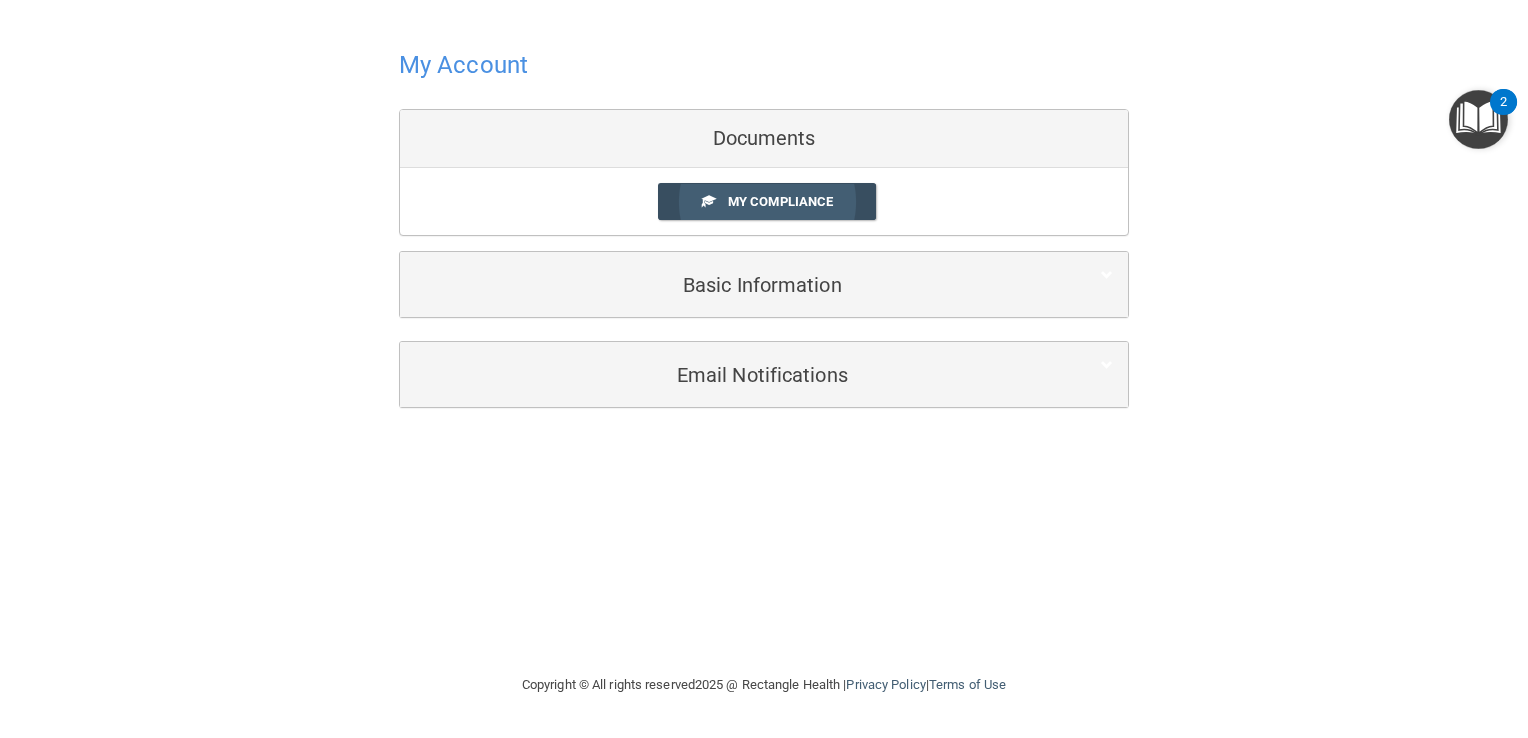 click on "My Compliance" at bounding box center [780, 201] 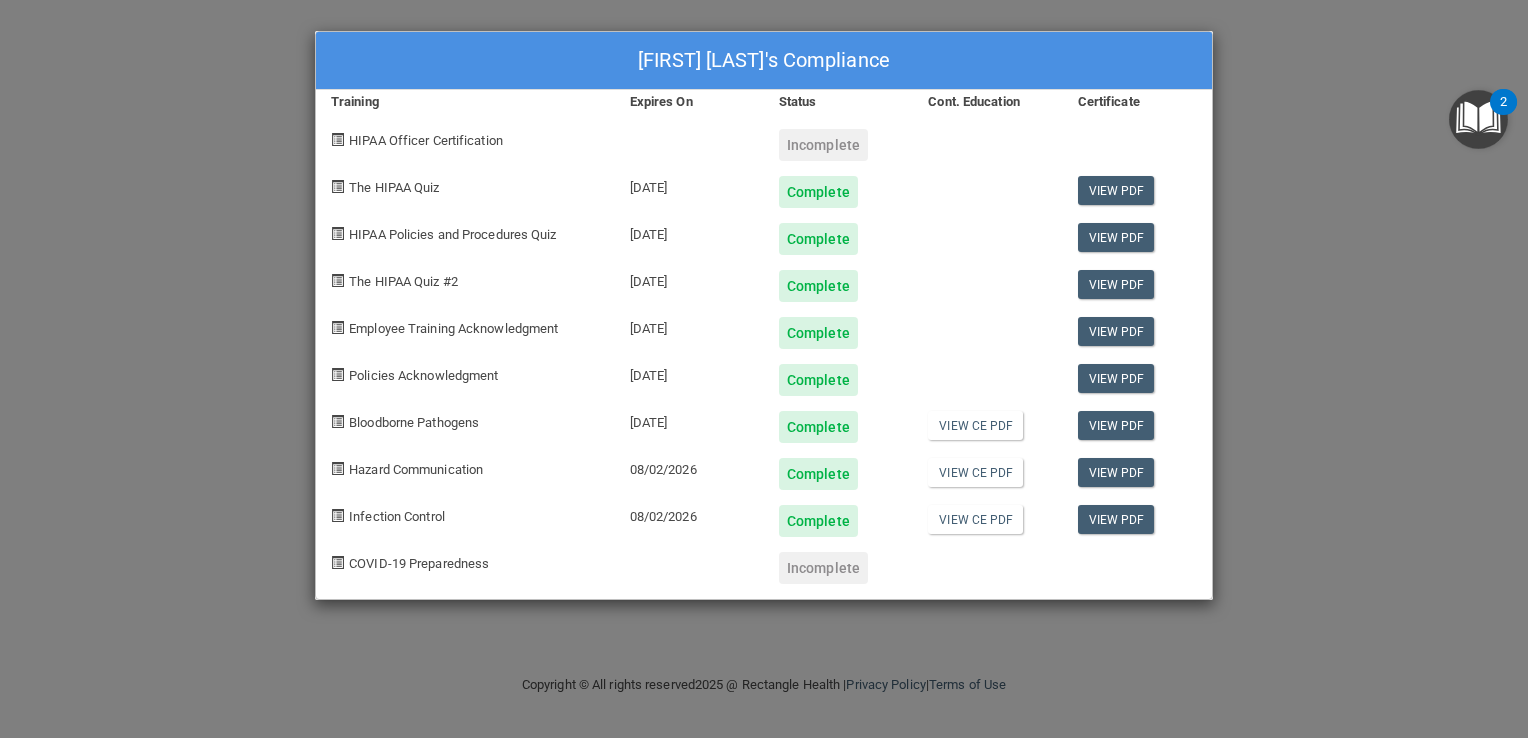 drag, startPoint x: 665, startPoint y: 518, endPoint x: 737, endPoint y: 506, distance: 72.99315 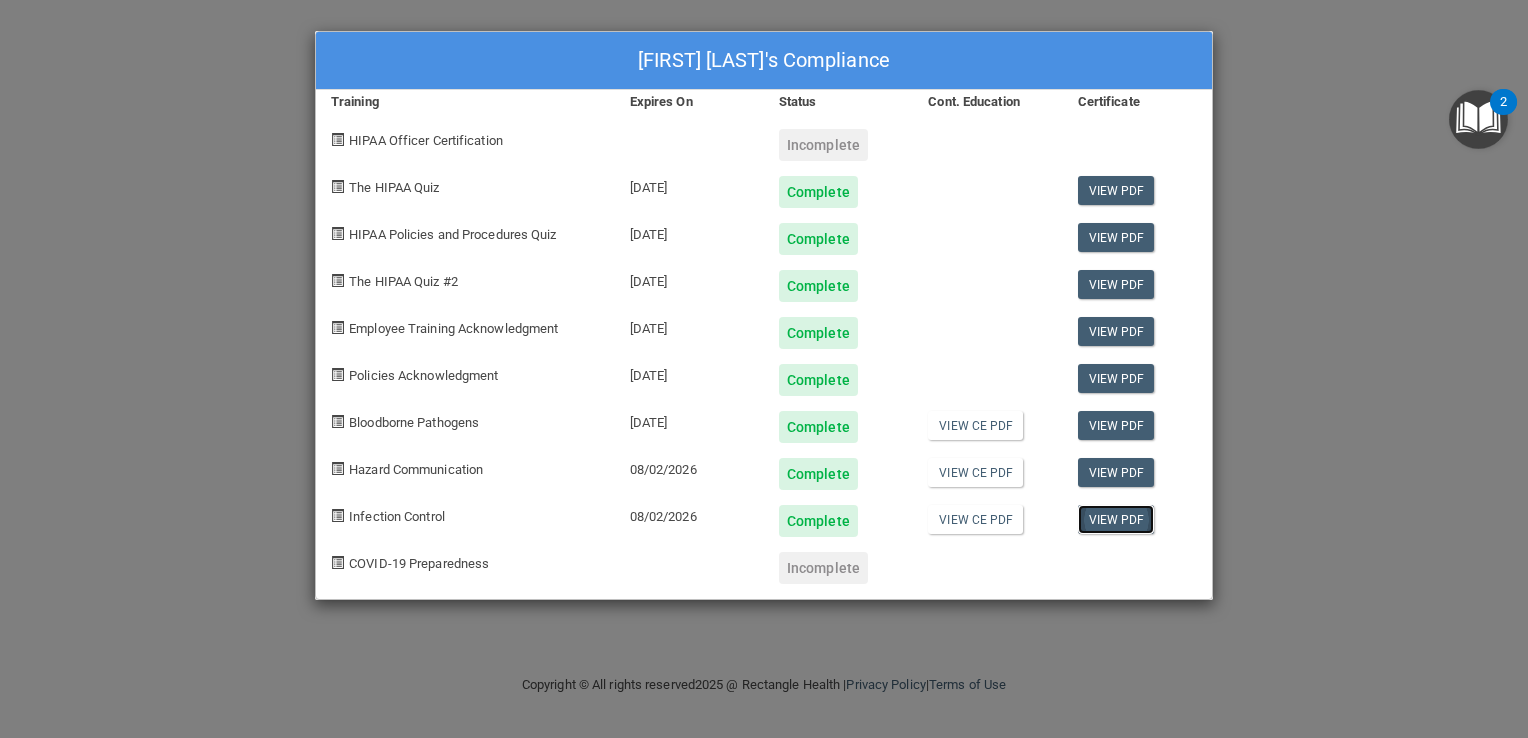 click on "View PDF" at bounding box center [1116, 519] 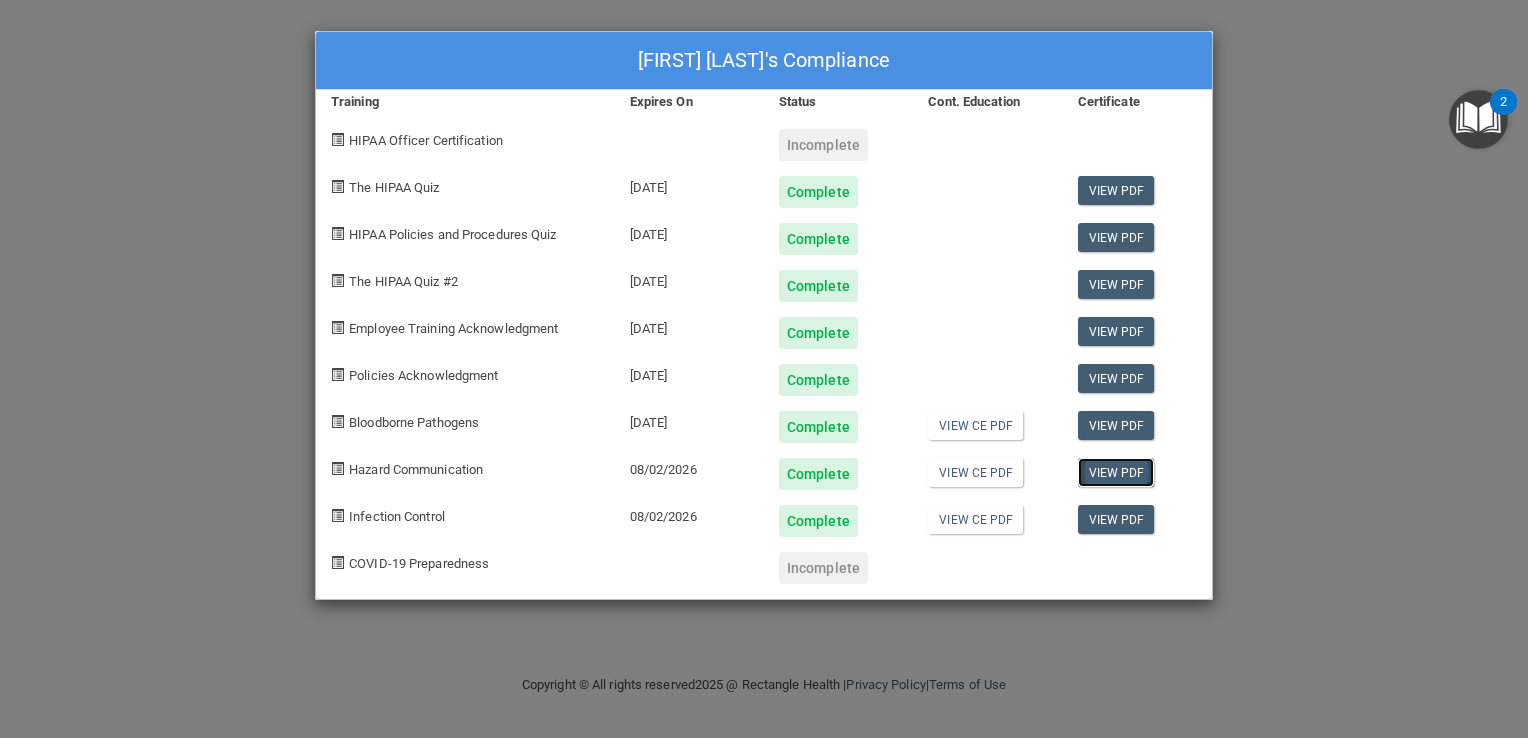 click on "View PDF" at bounding box center [1116, 472] 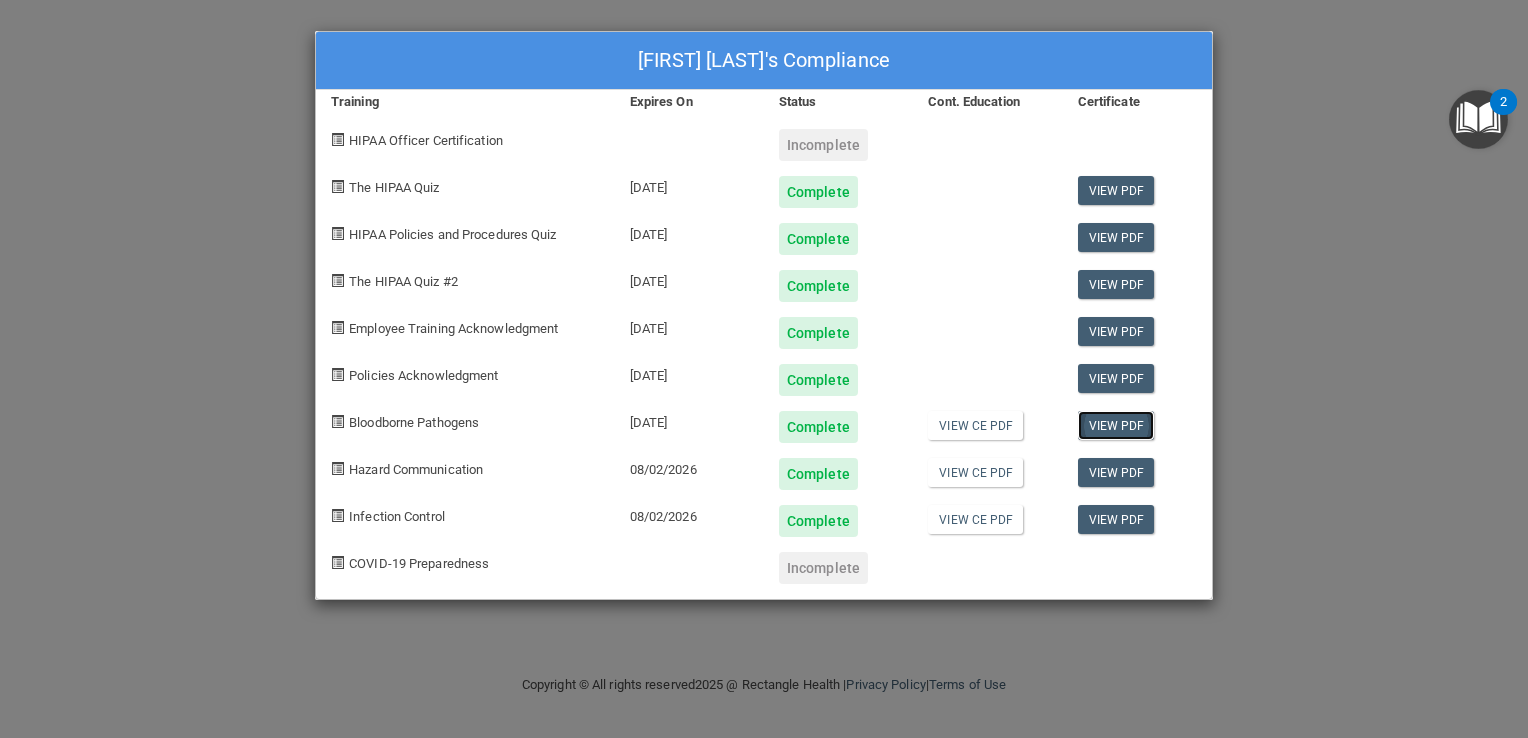 click on "View PDF" at bounding box center (1116, 425) 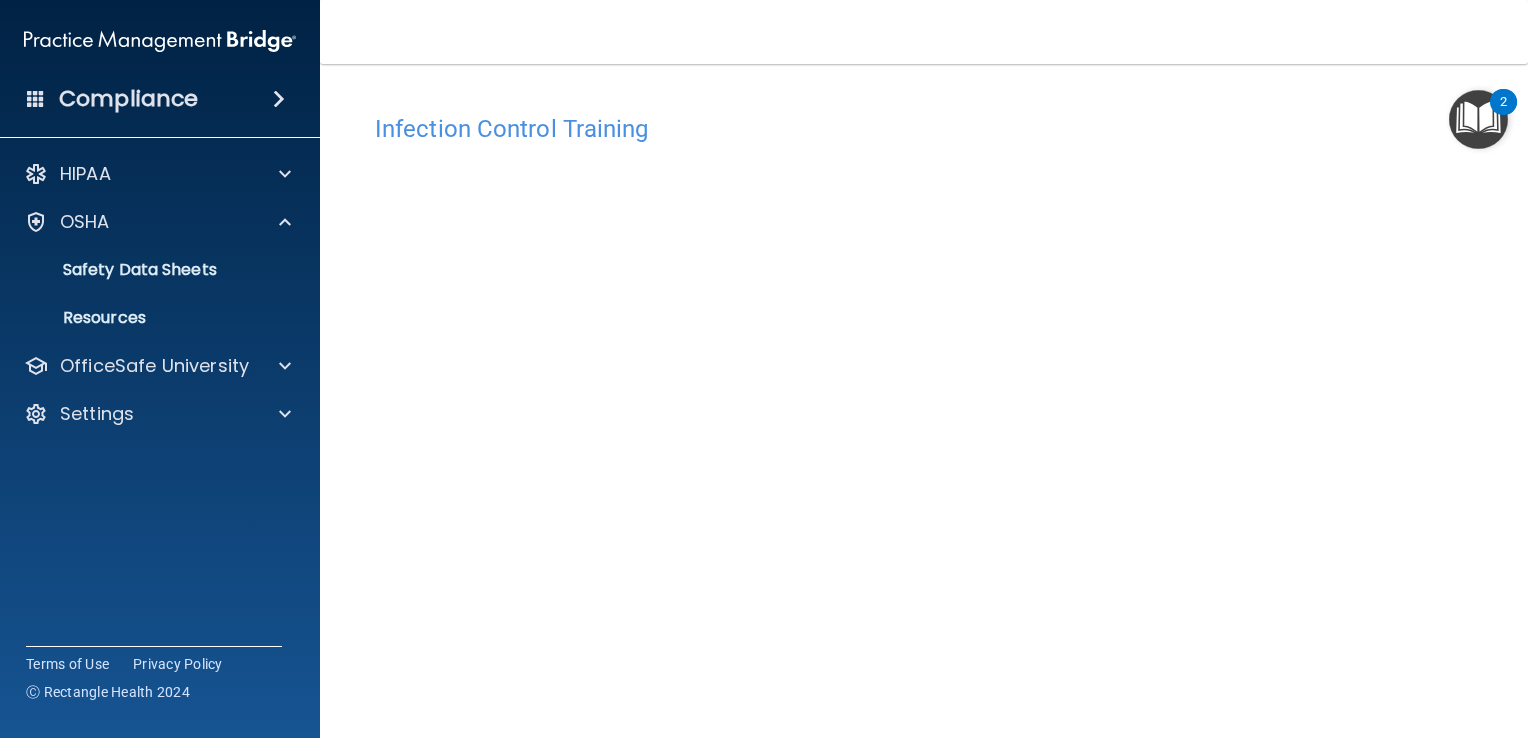 scroll, scrollTop: 0, scrollLeft: 0, axis: both 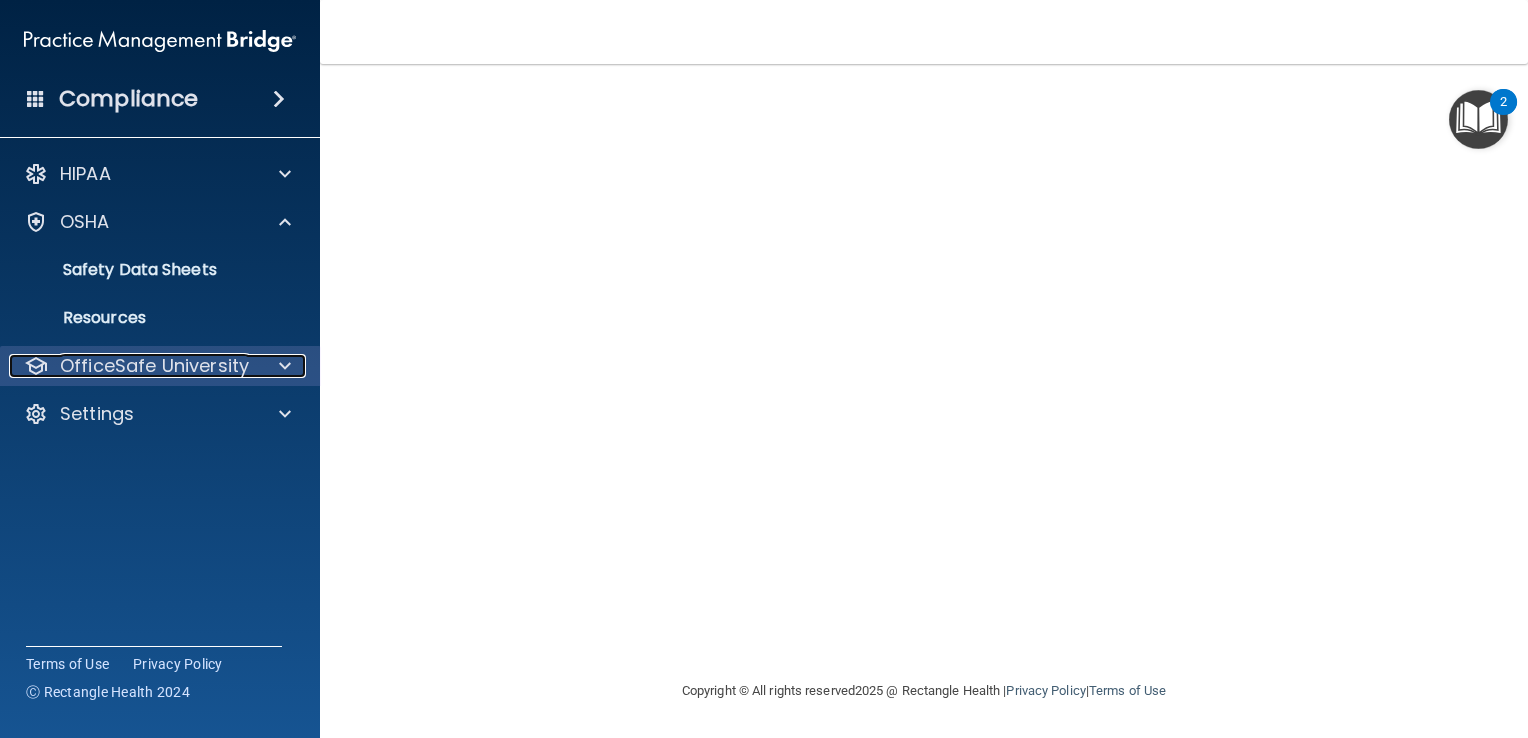click at bounding box center (285, 366) 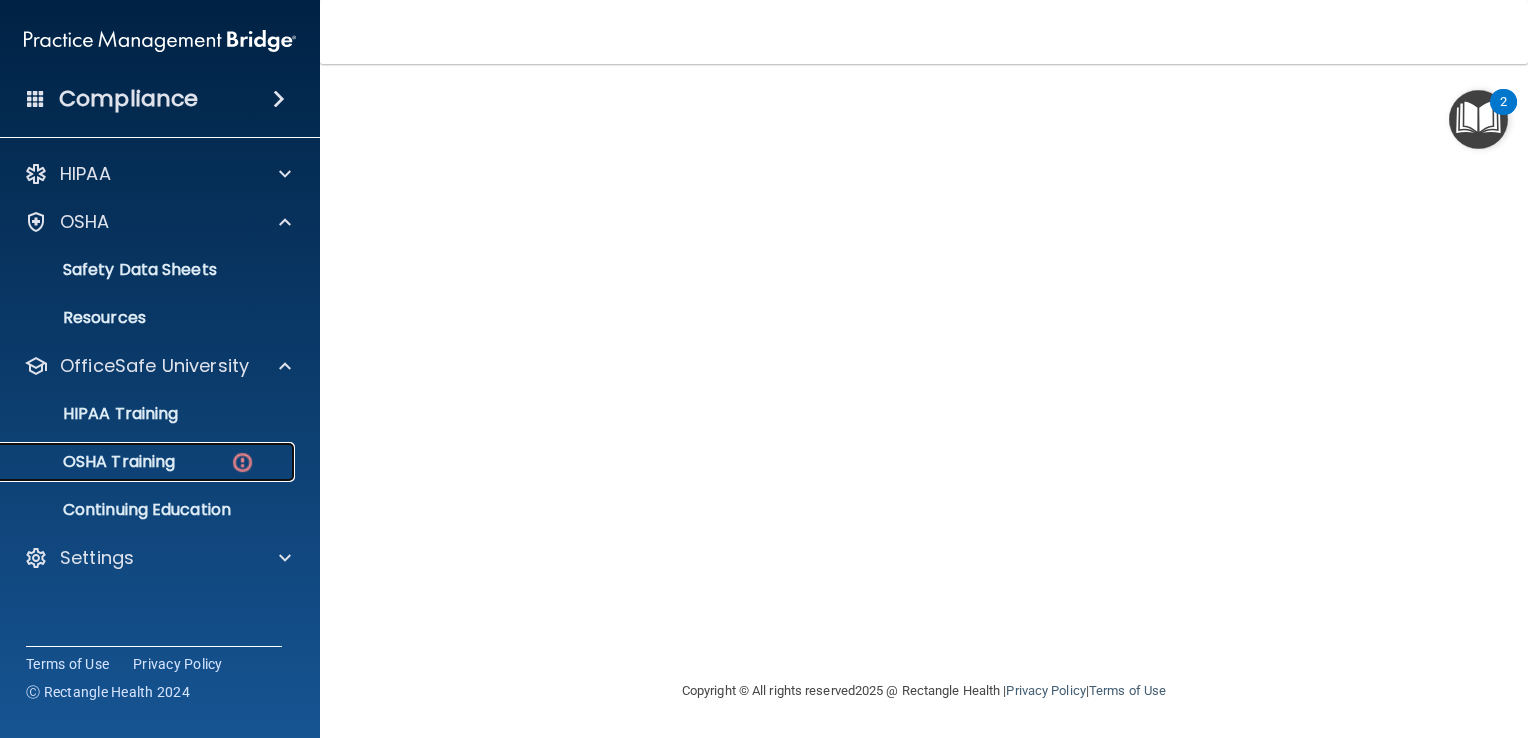 click on "OSHA Training" at bounding box center [149, 462] 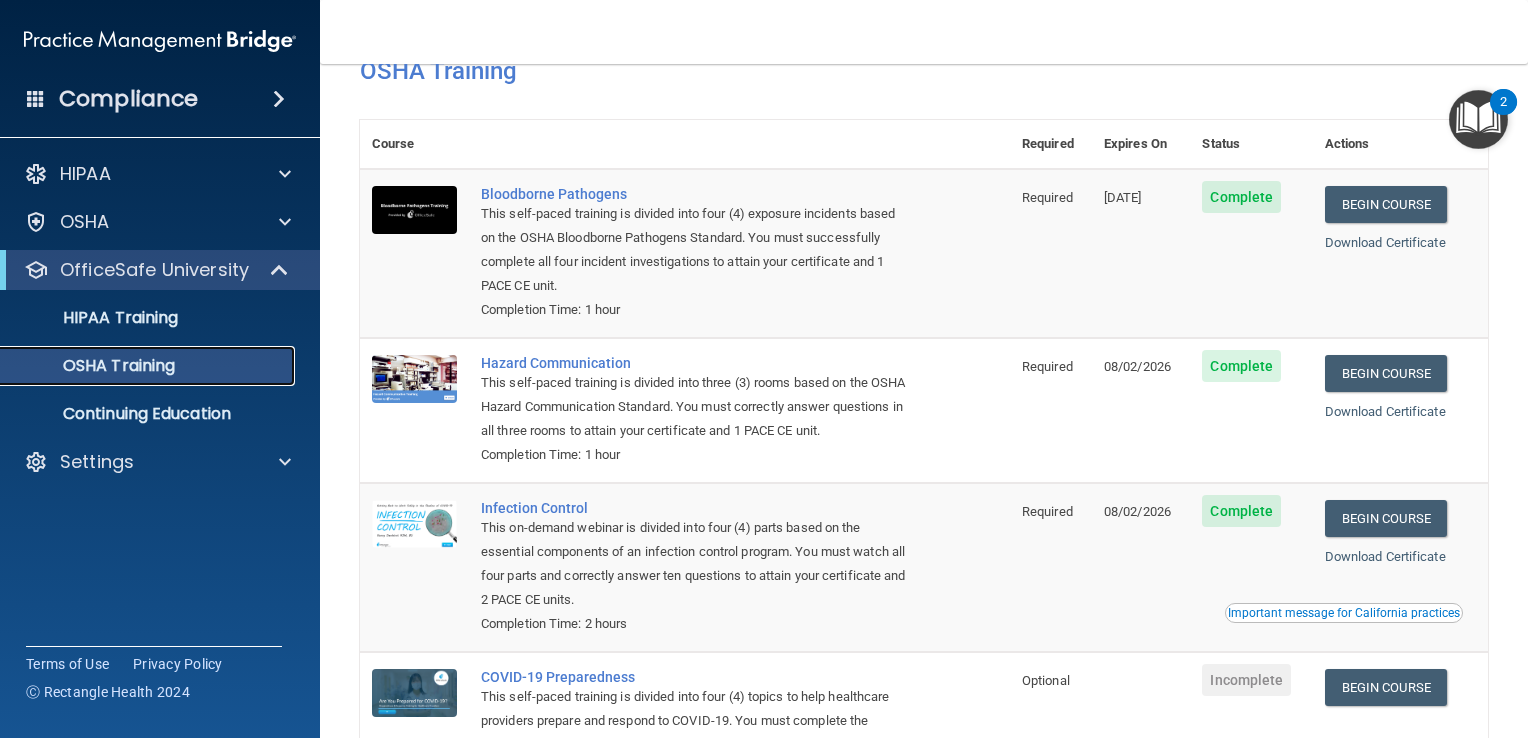 scroll, scrollTop: 0, scrollLeft: 0, axis: both 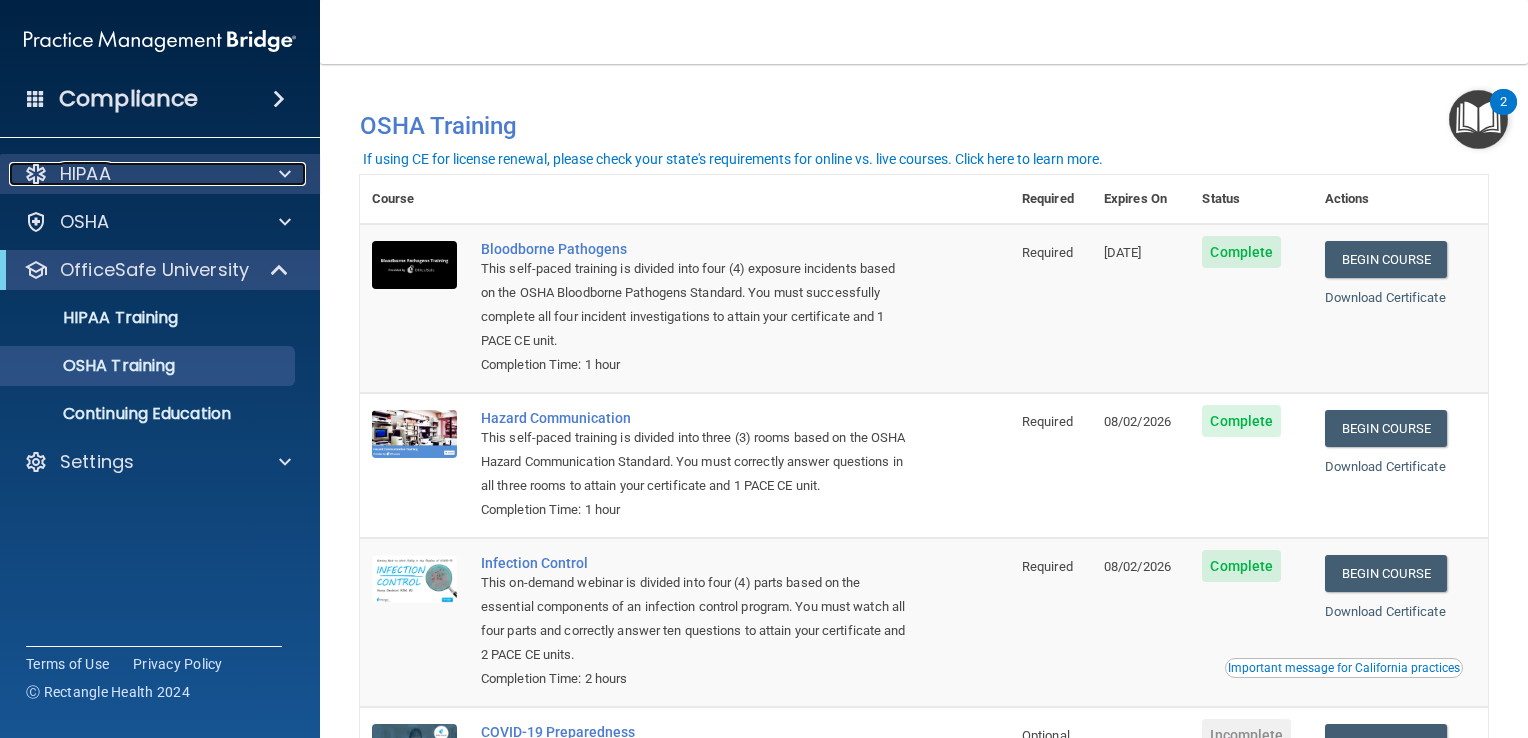 click at bounding box center (285, 174) 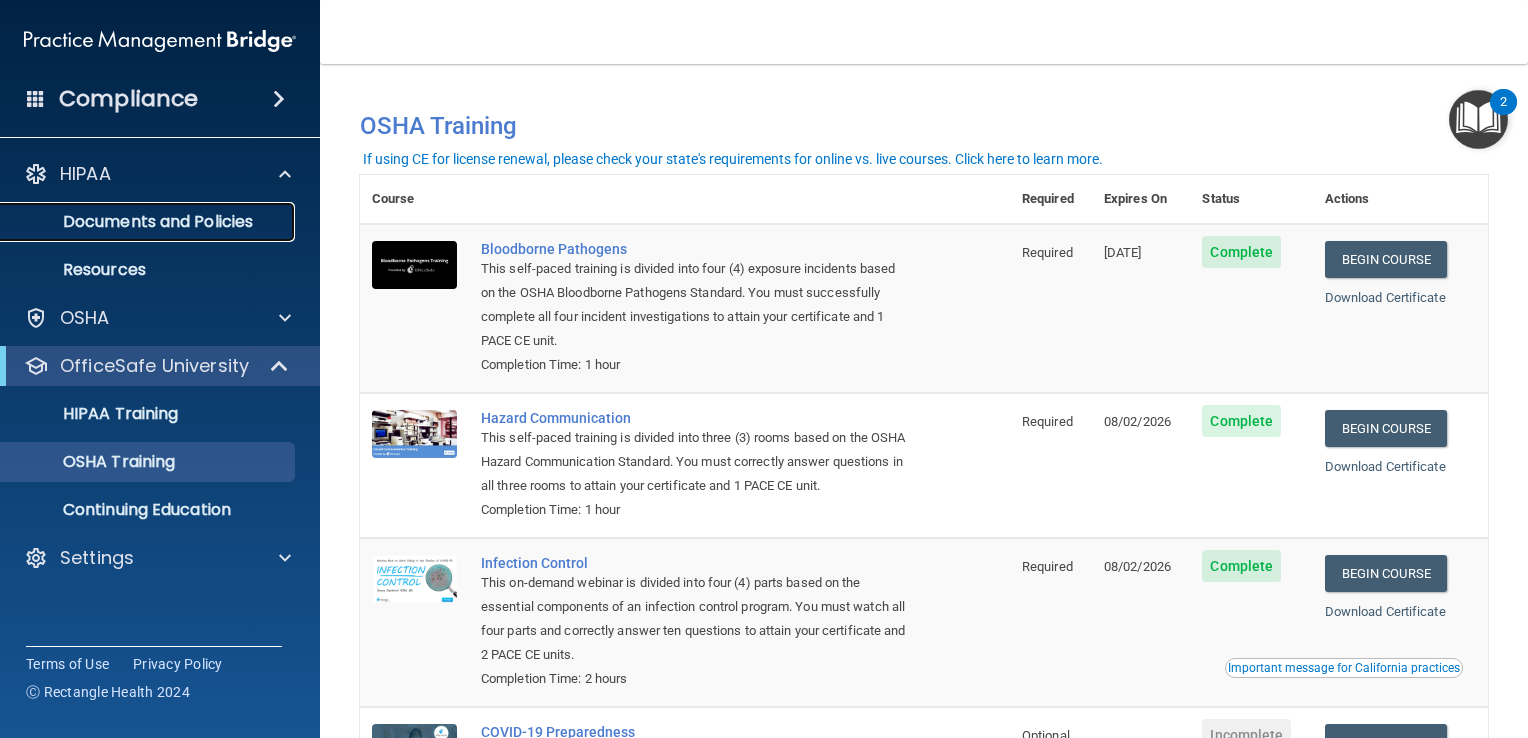 click on "Documents and Policies" at bounding box center (149, 222) 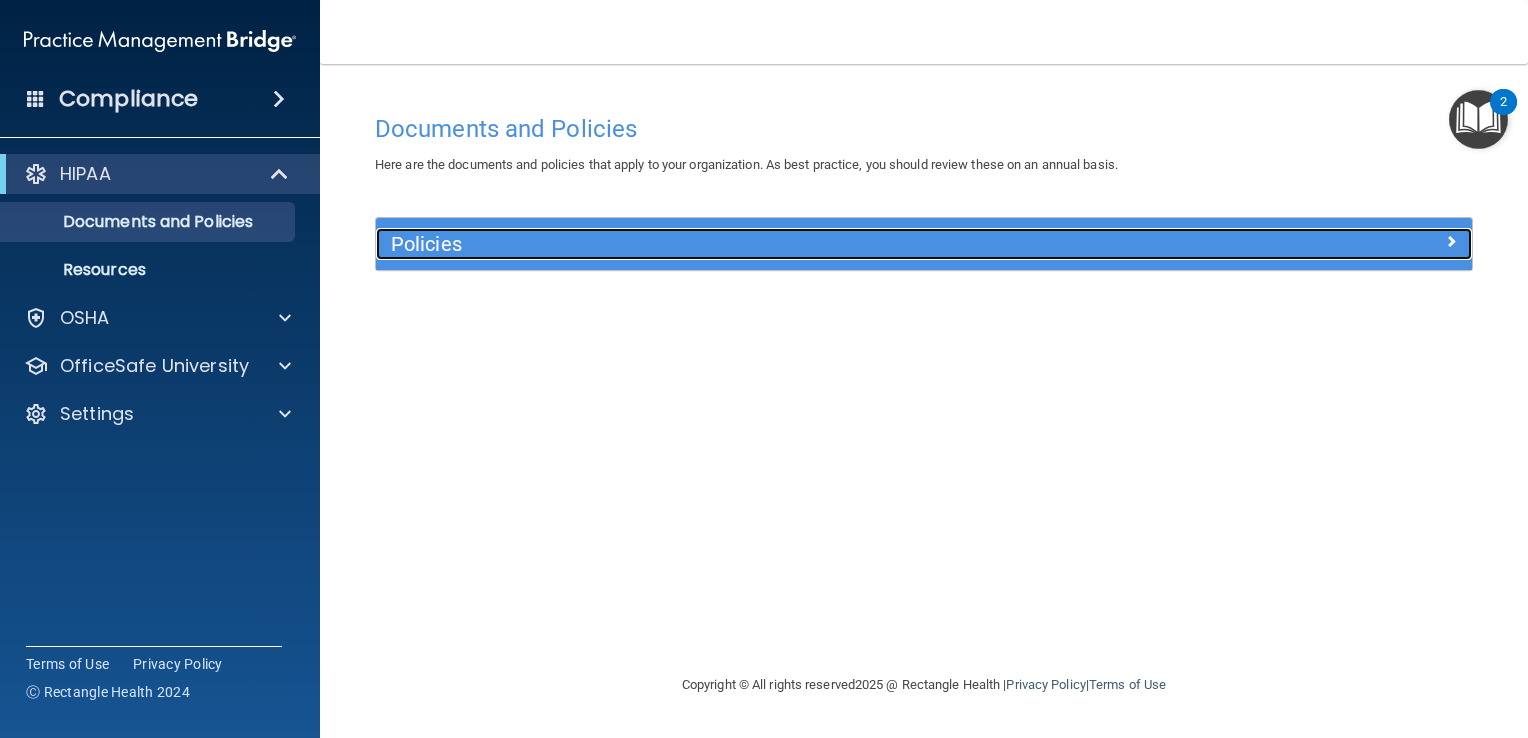 click at bounding box center [1335, 240] 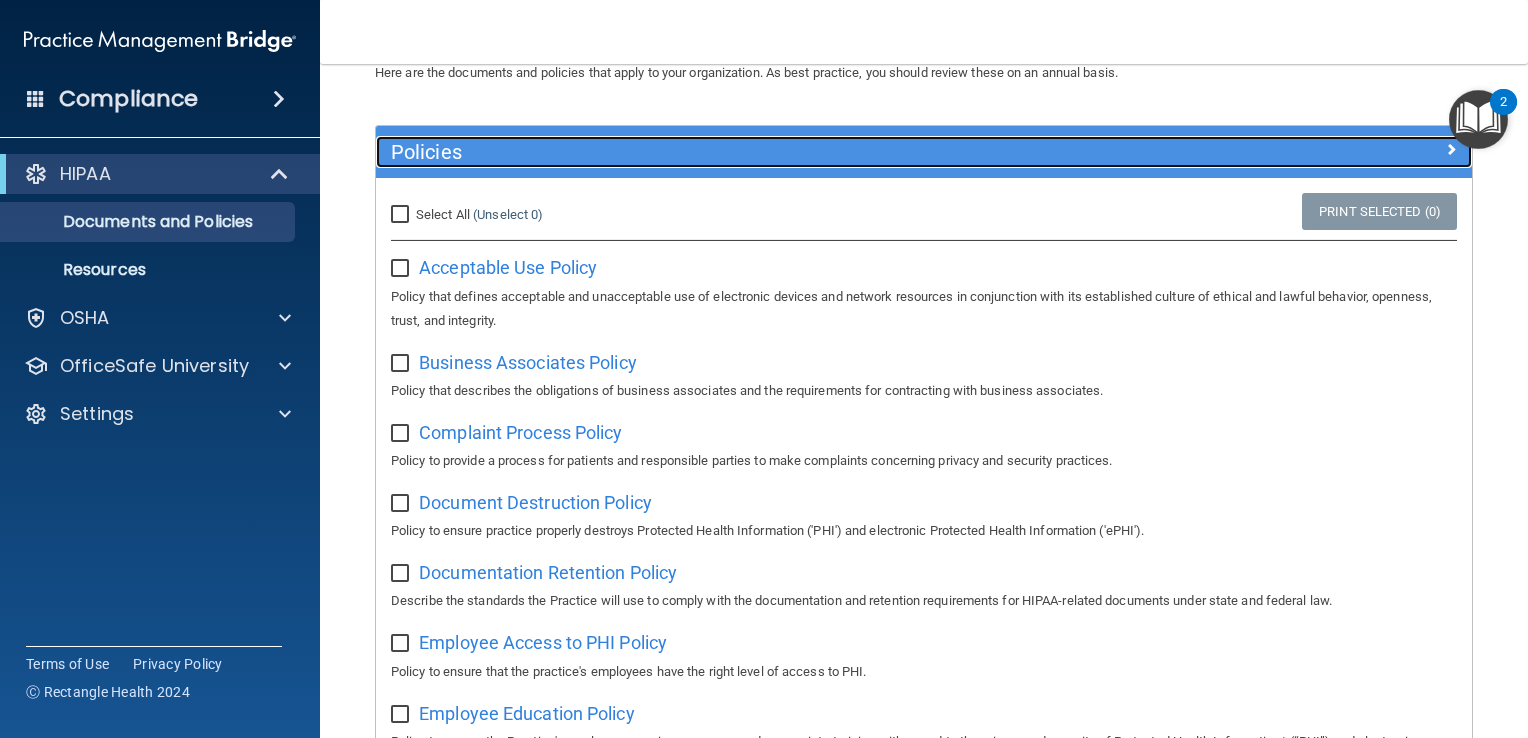 scroll, scrollTop: 0, scrollLeft: 0, axis: both 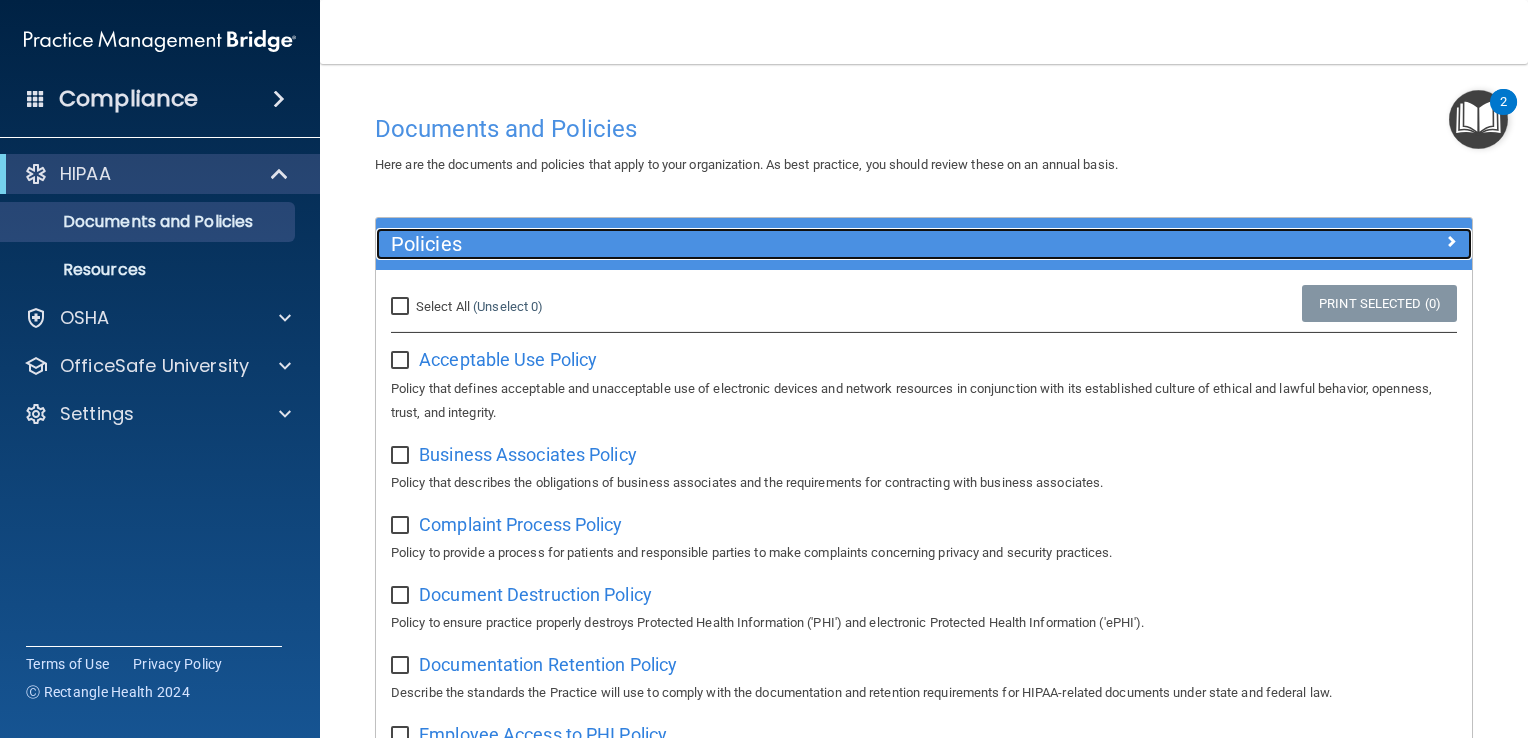 click at bounding box center [1335, 240] 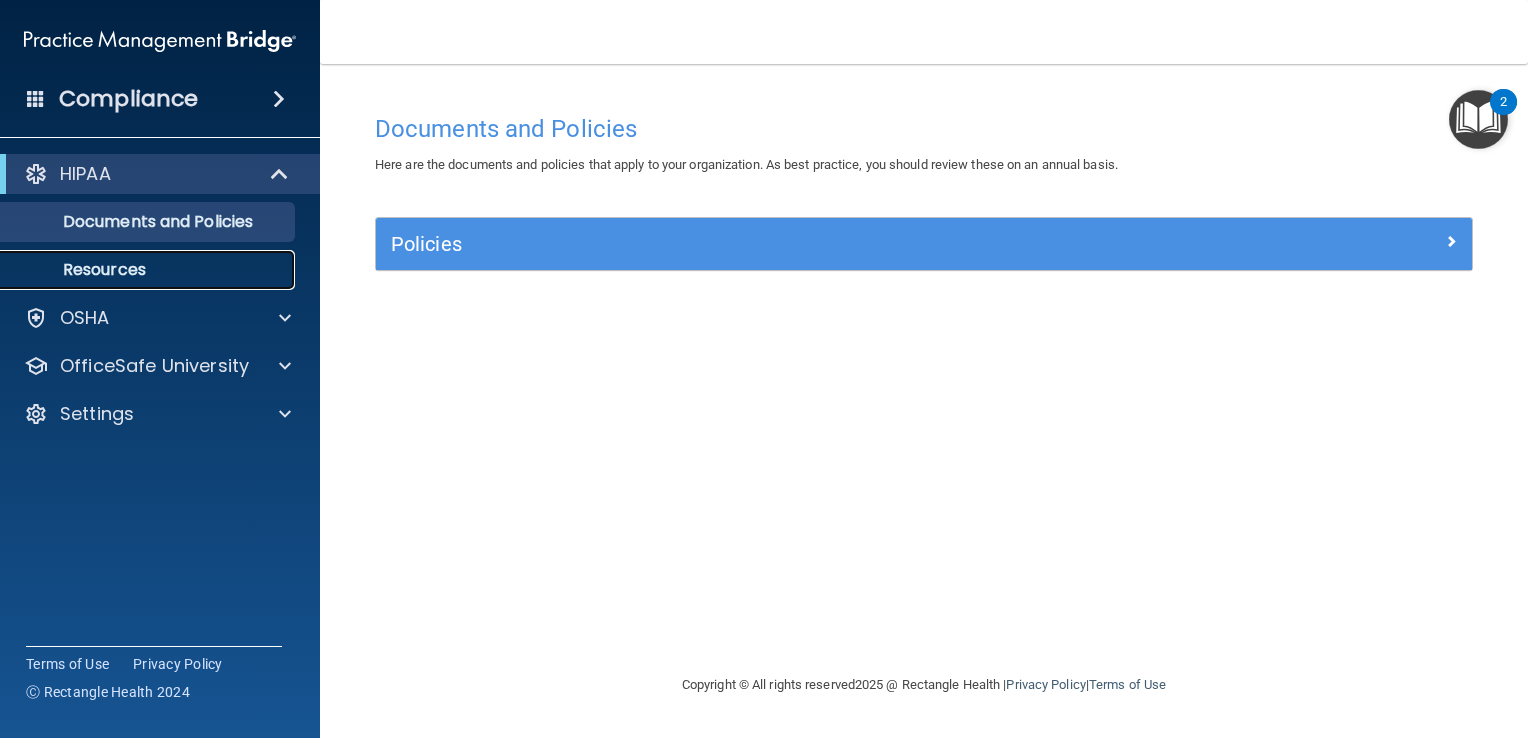 click on "Resources" at bounding box center [137, 270] 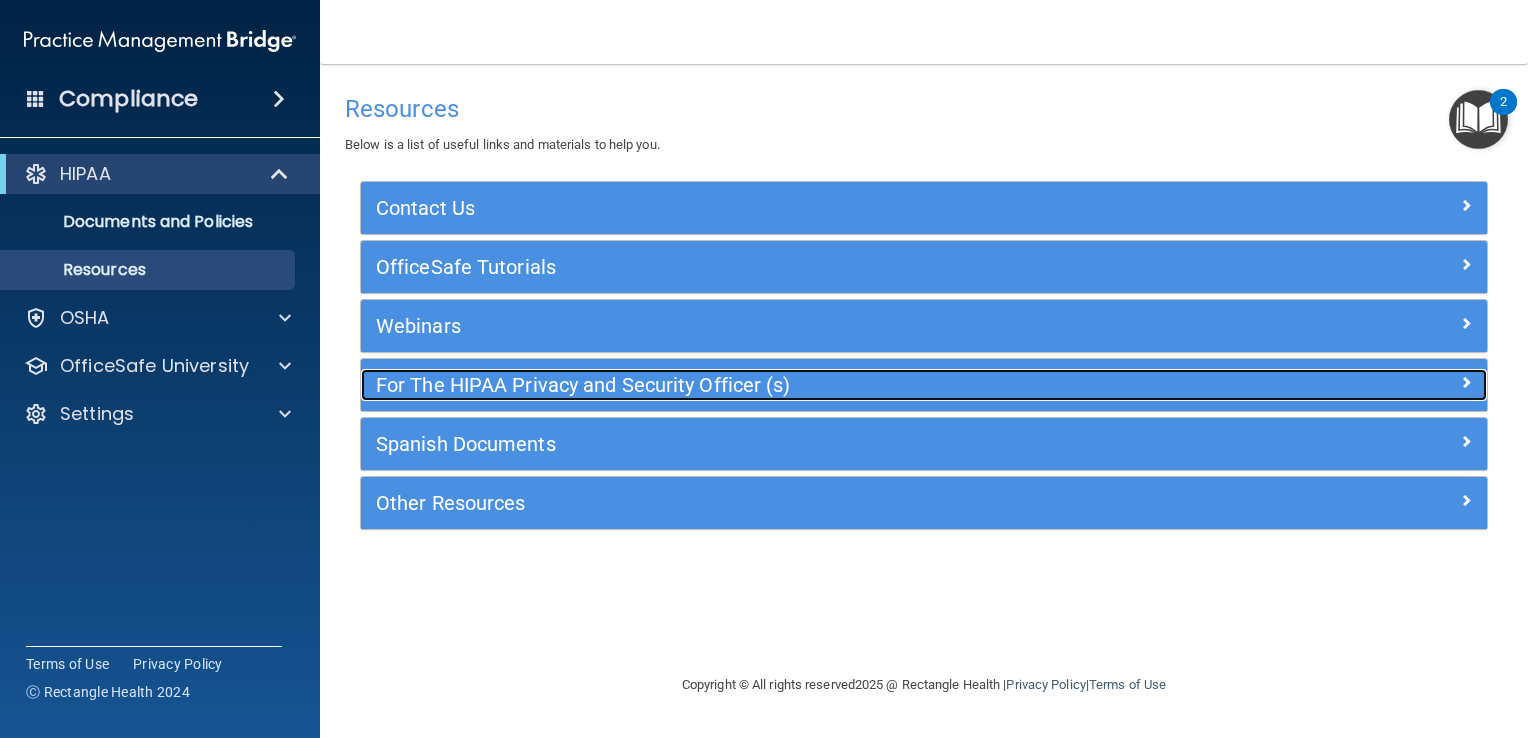click on "For The HIPAA Privacy and Security Officer (s)" at bounding box center [783, 385] 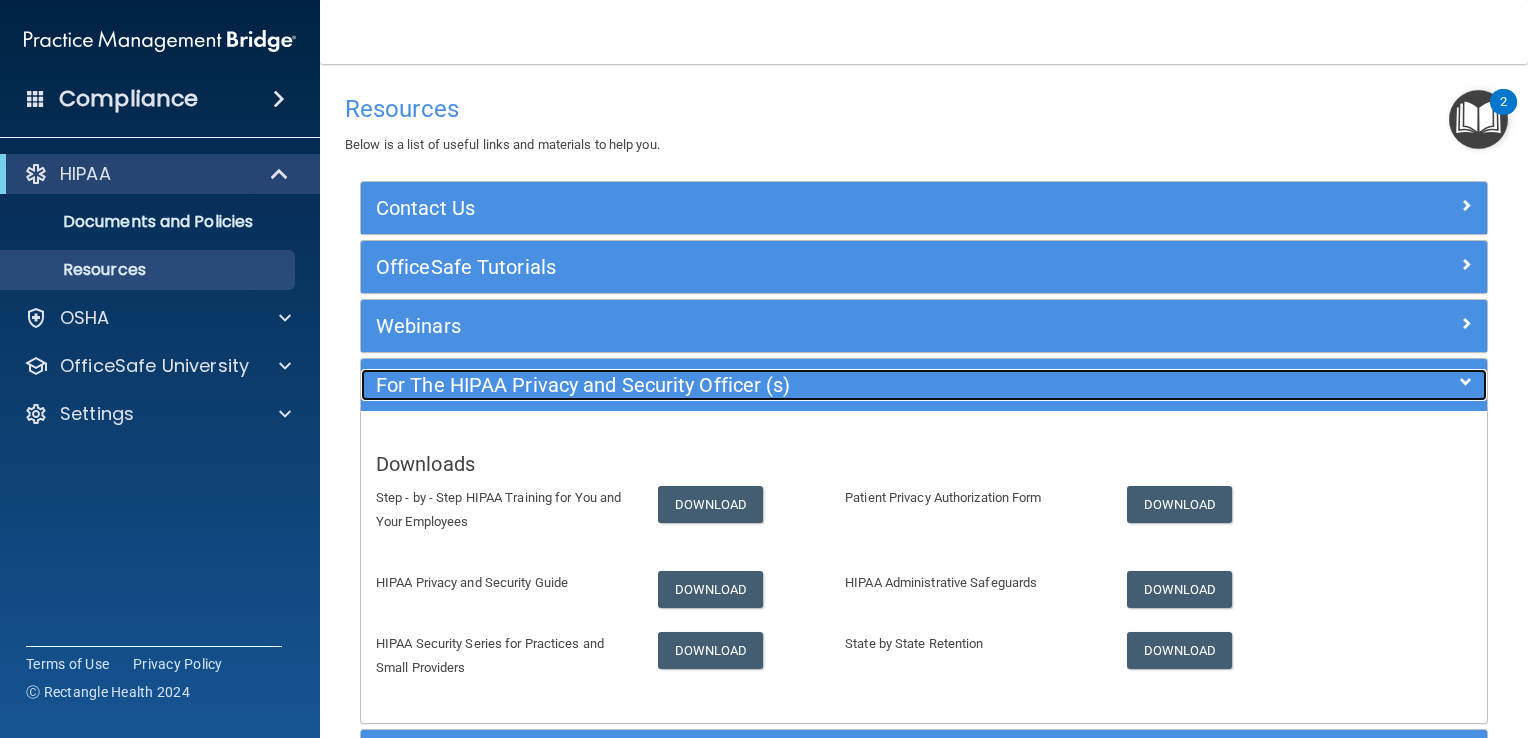 click on "For The HIPAA Privacy and Security Officer (s)" at bounding box center [783, 385] 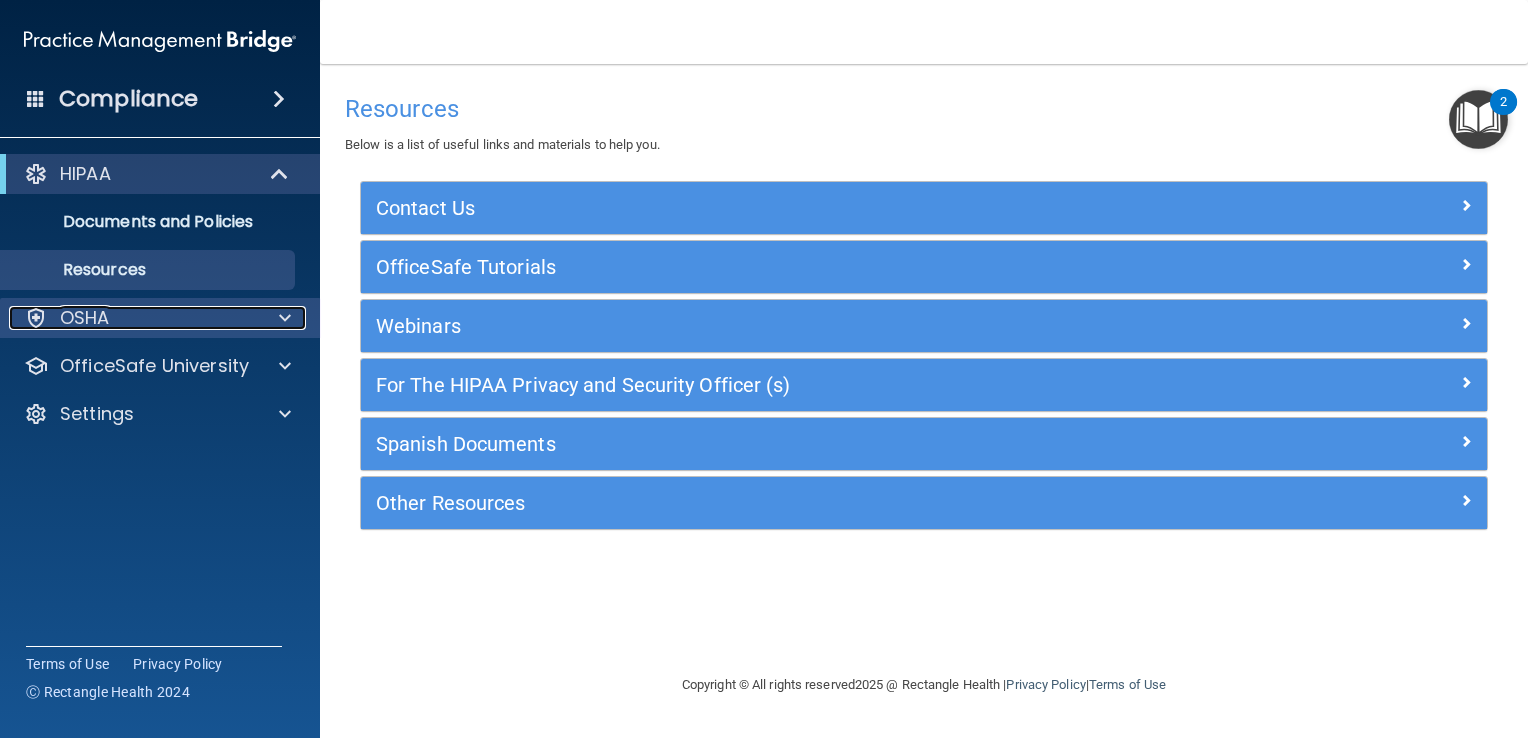 click at bounding box center (282, 318) 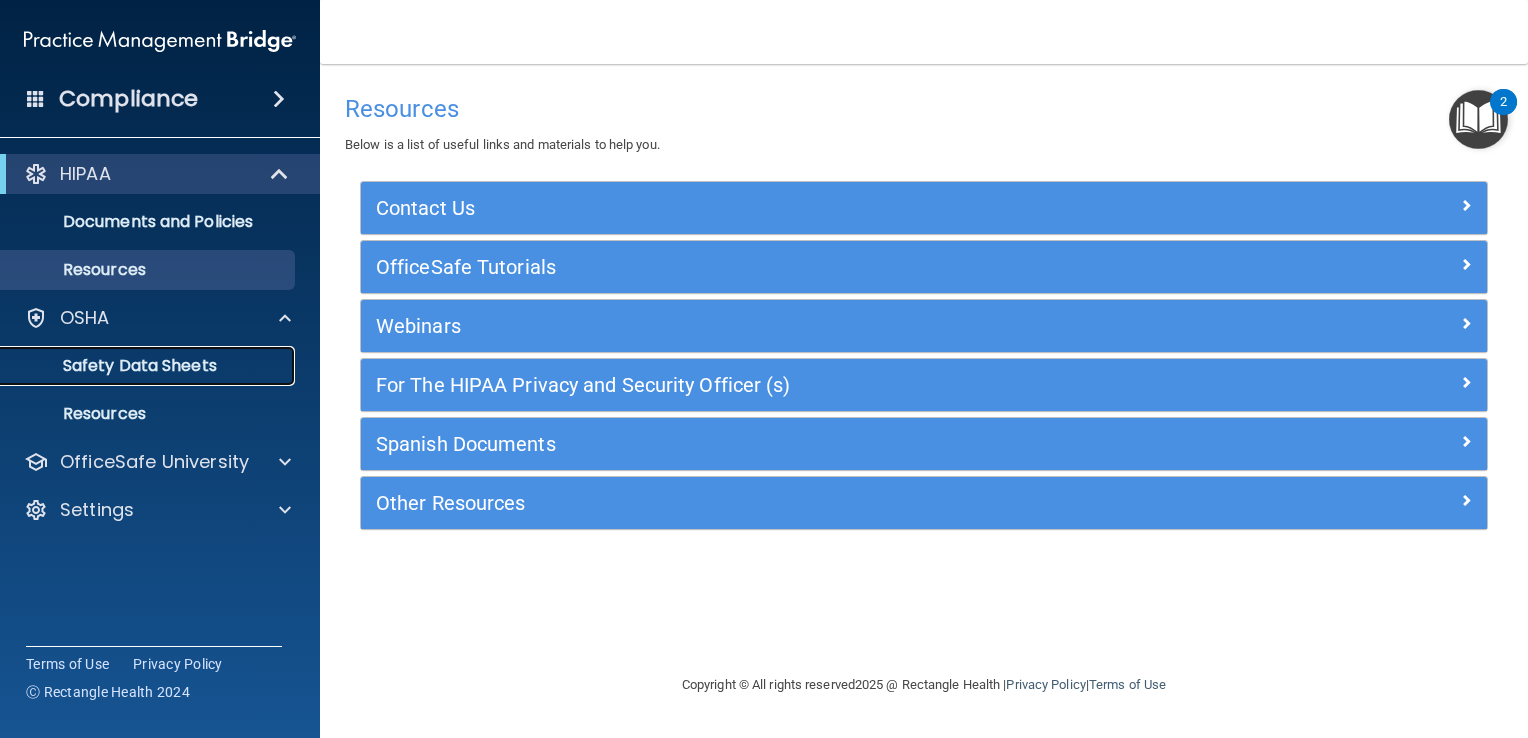 click on "Safety Data Sheets" at bounding box center [149, 366] 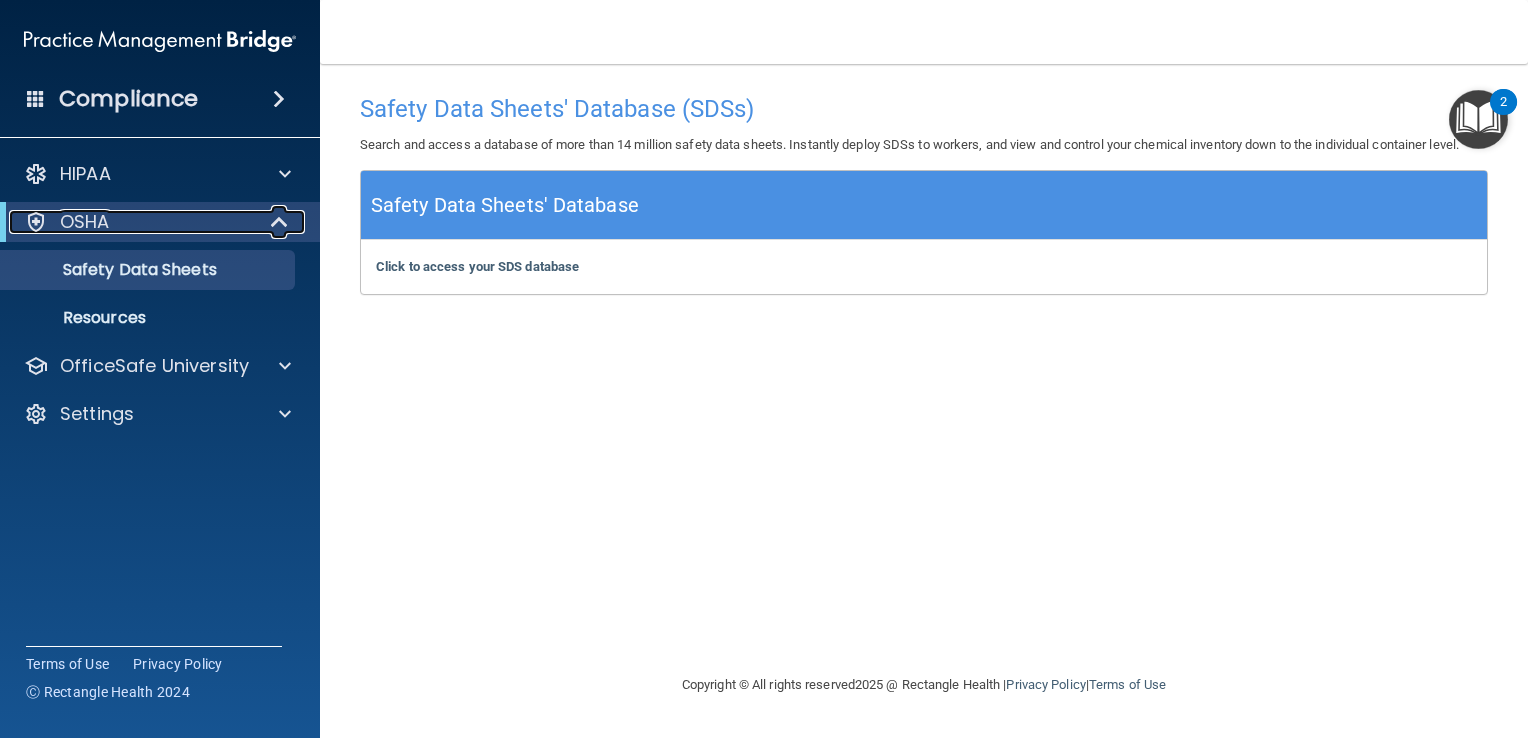 click at bounding box center (281, 222) 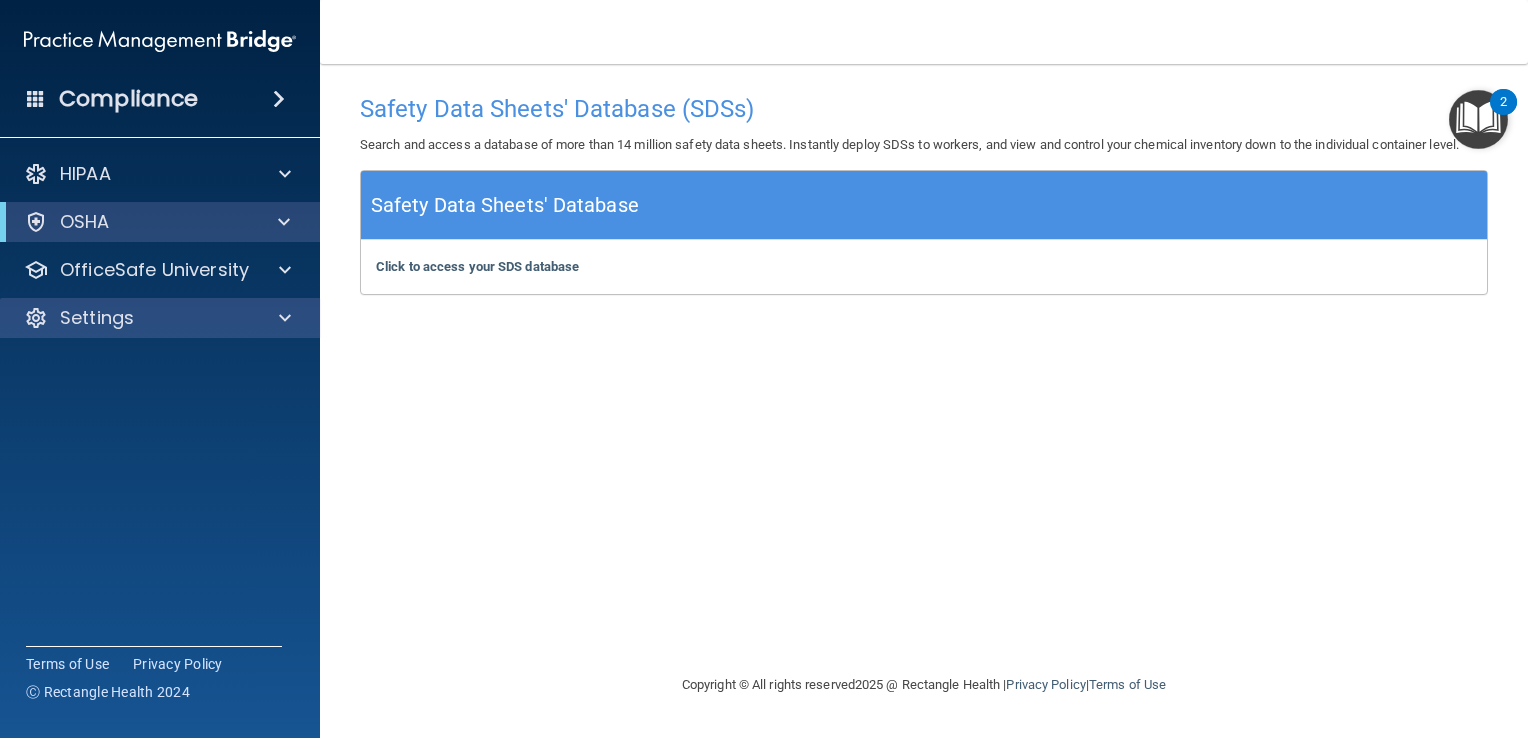 click on "Settings" at bounding box center [160, 318] 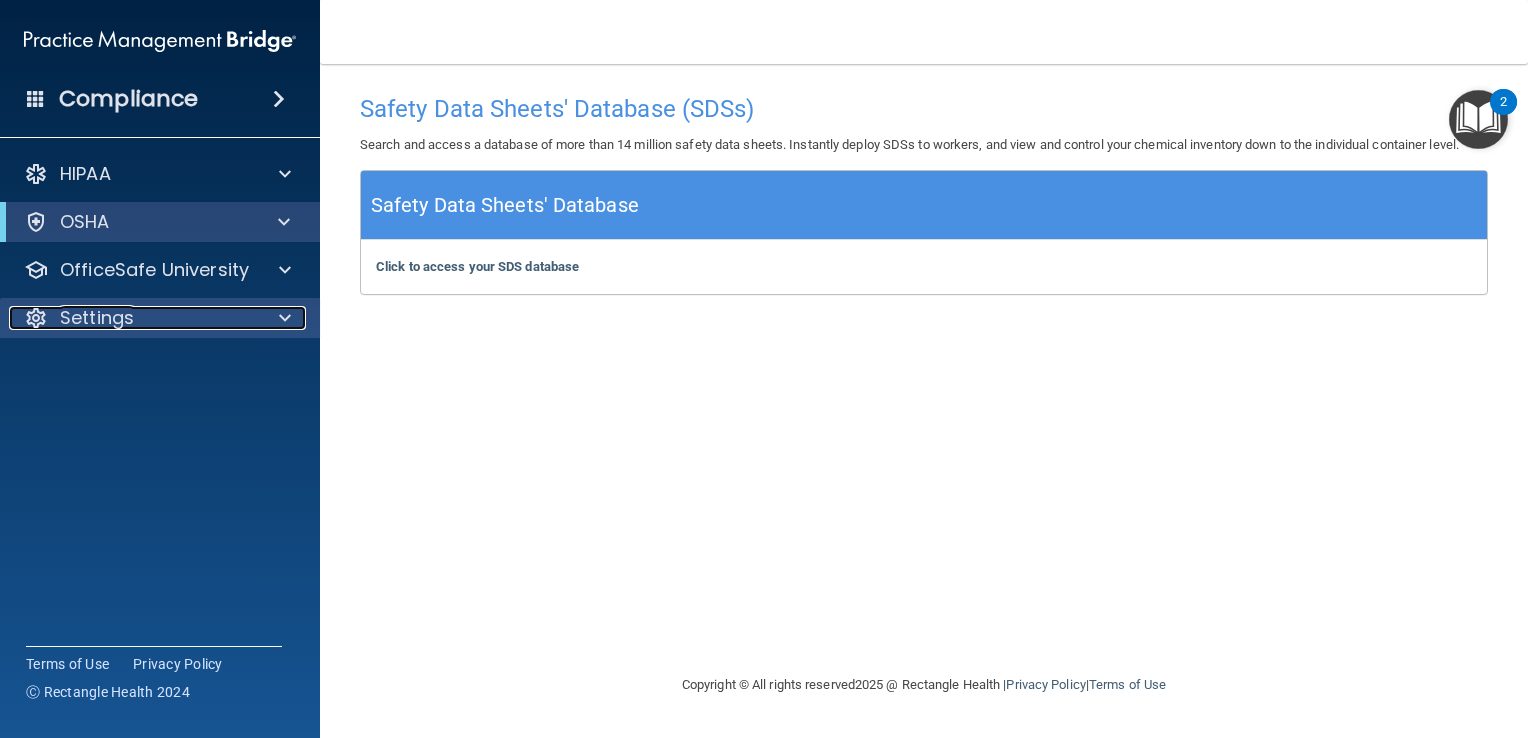 click at bounding box center (285, 318) 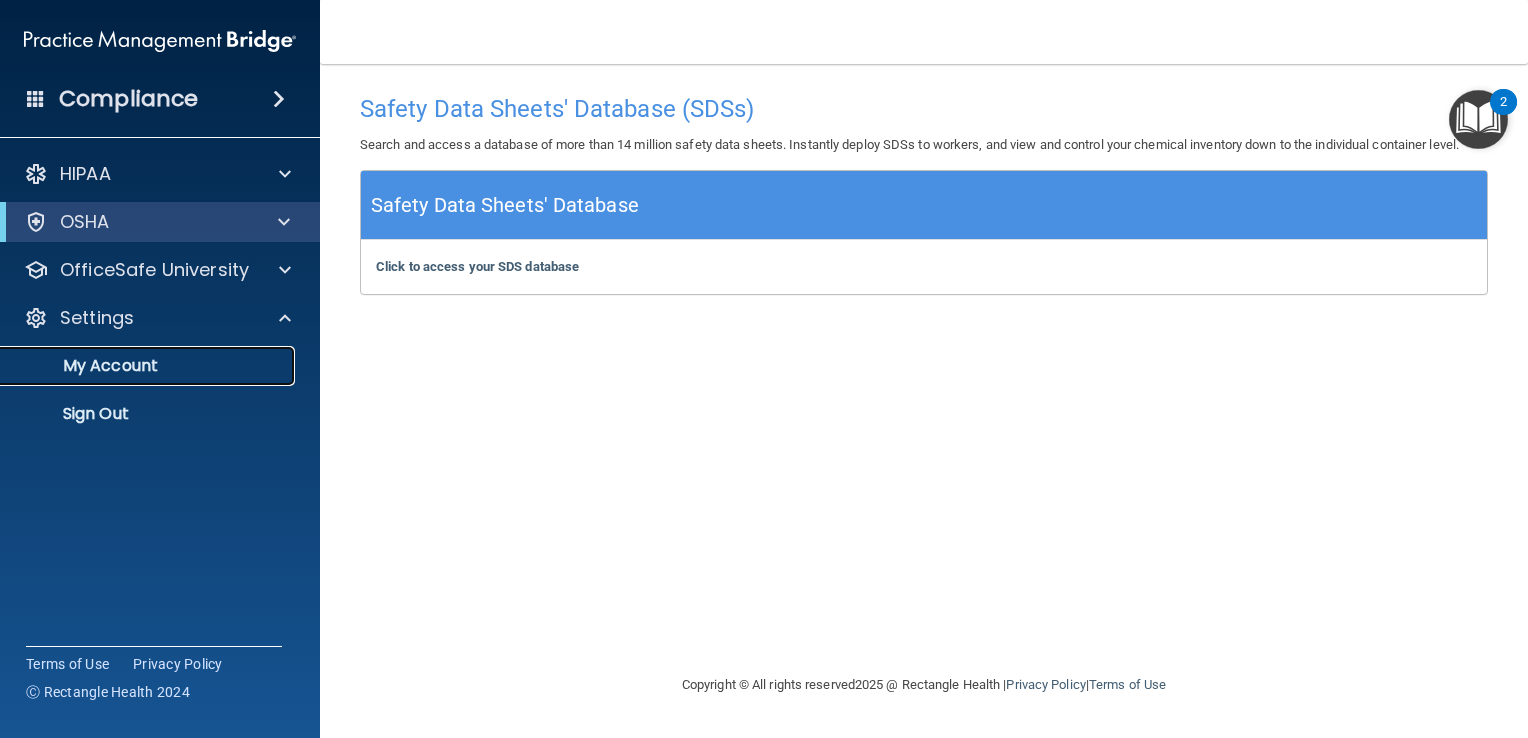 click on "My Account" at bounding box center [149, 366] 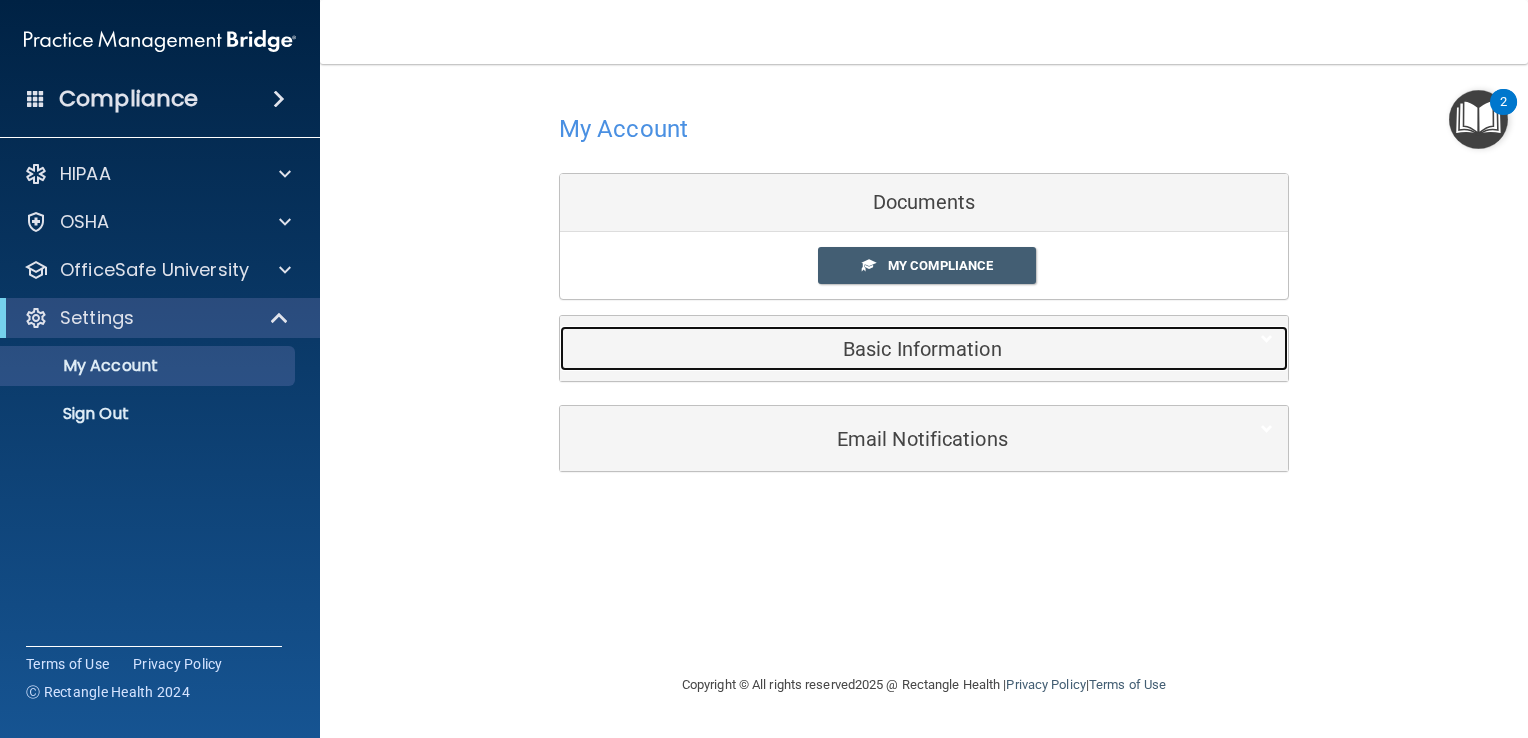 click on "Basic Information" at bounding box center (893, 349) 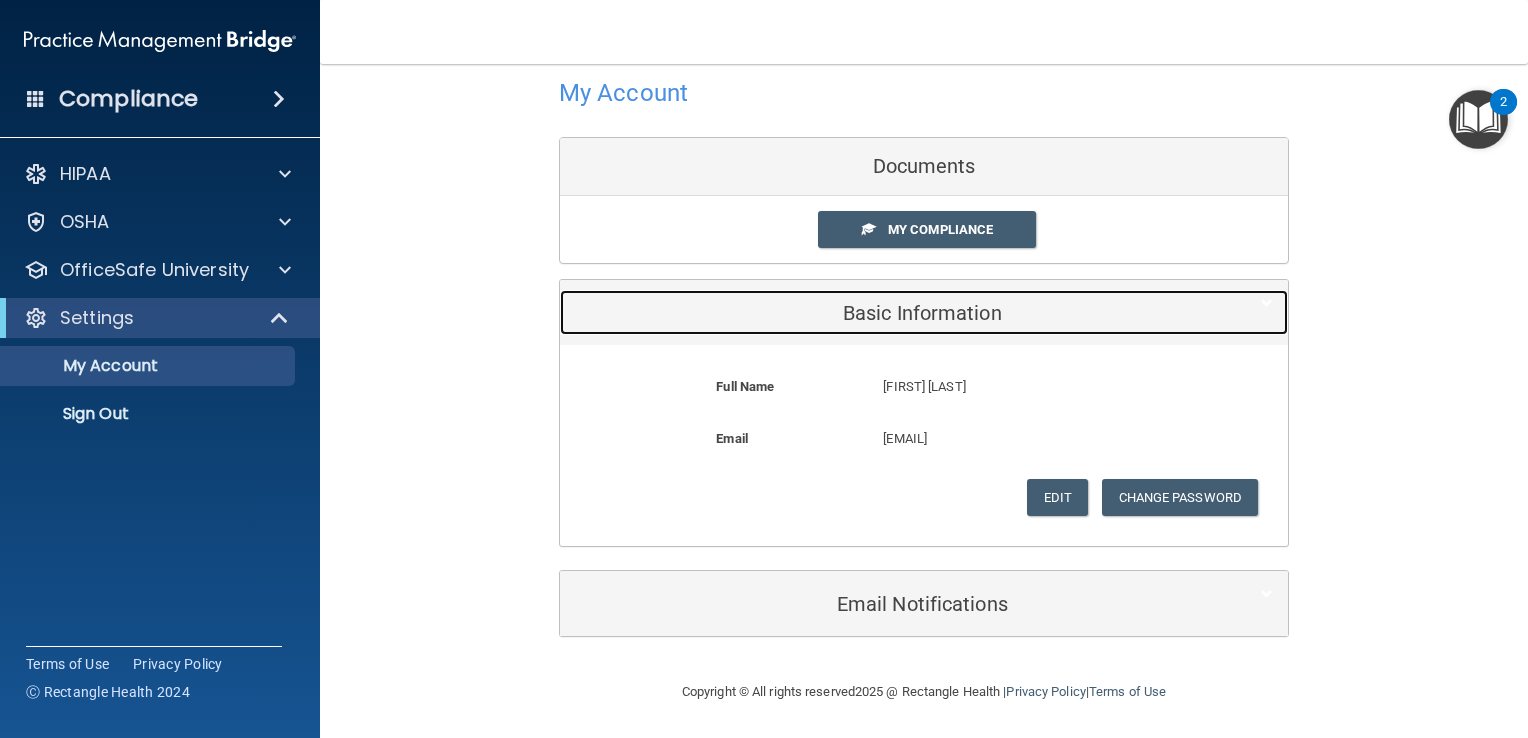 scroll, scrollTop: 0, scrollLeft: 0, axis: both 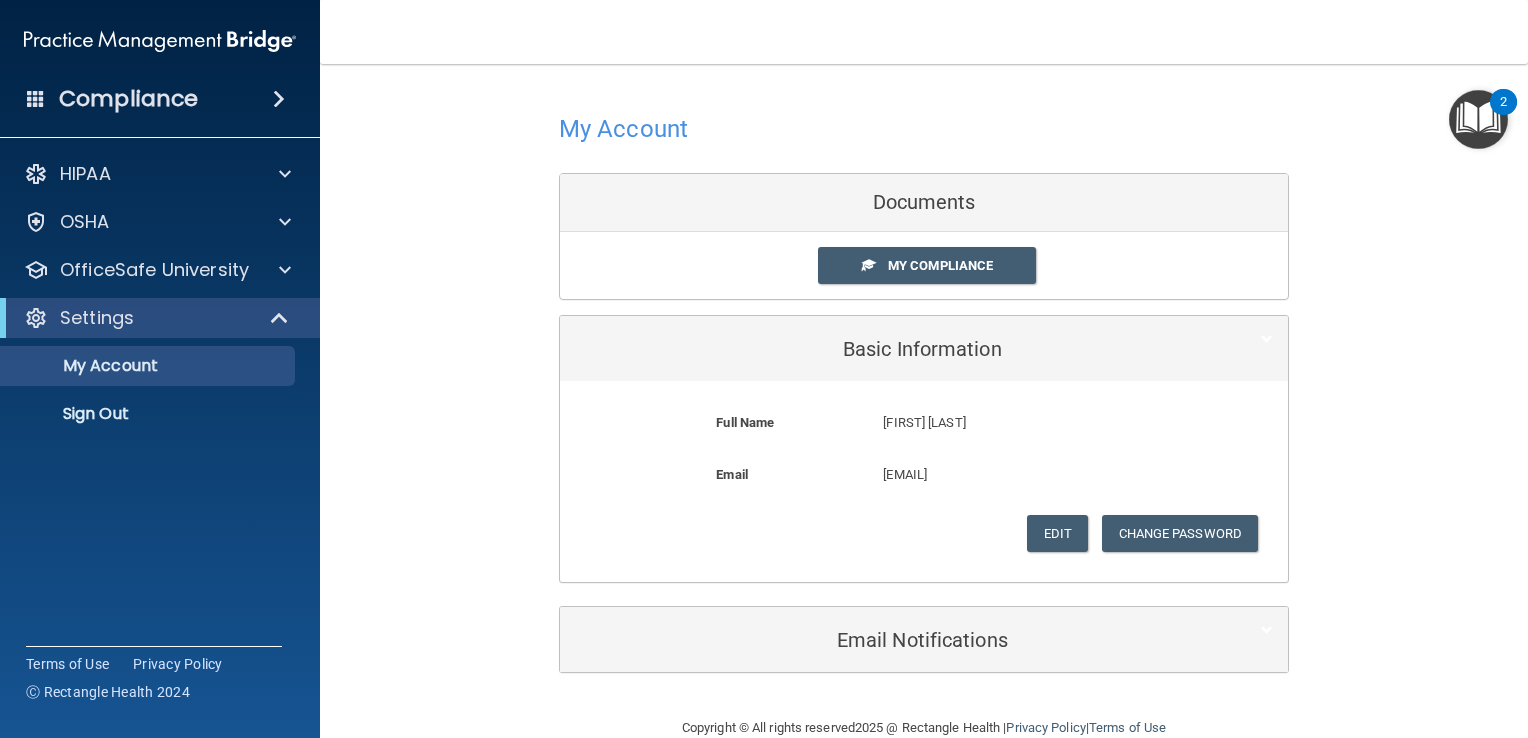 click on "Documents" at bounding box center (924, 203) 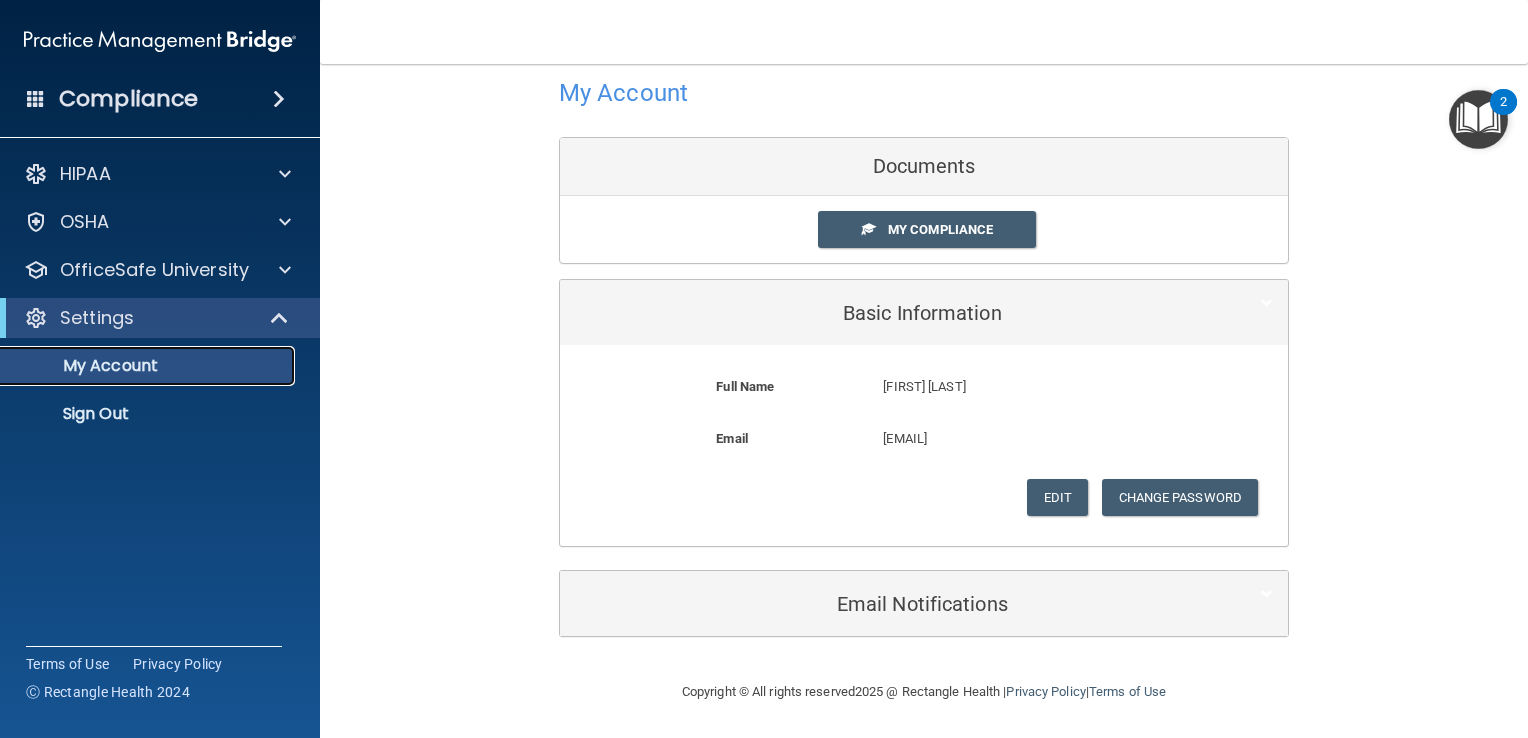 click on "My Account" at bounding box center (149, 366) 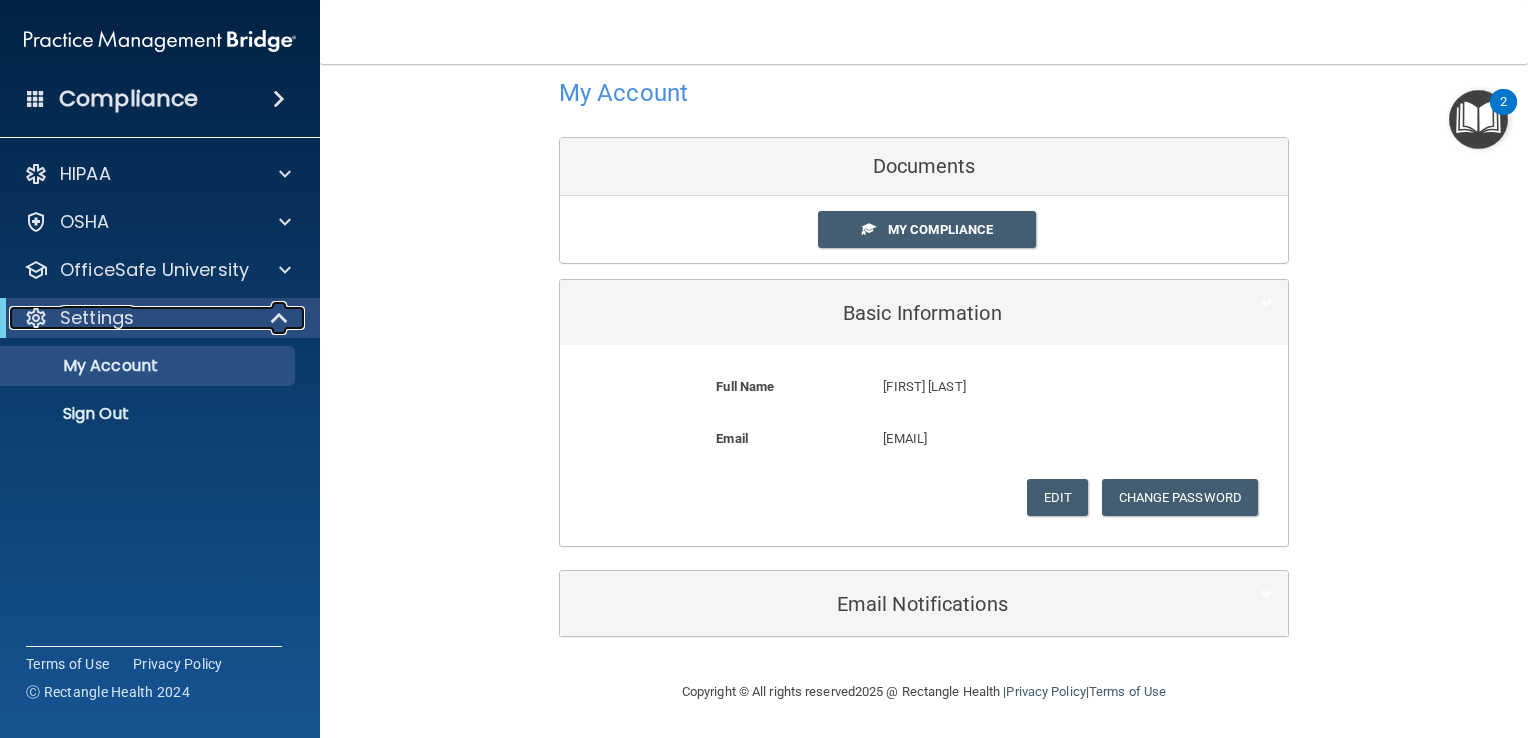 click at bounding box center [281, 318] 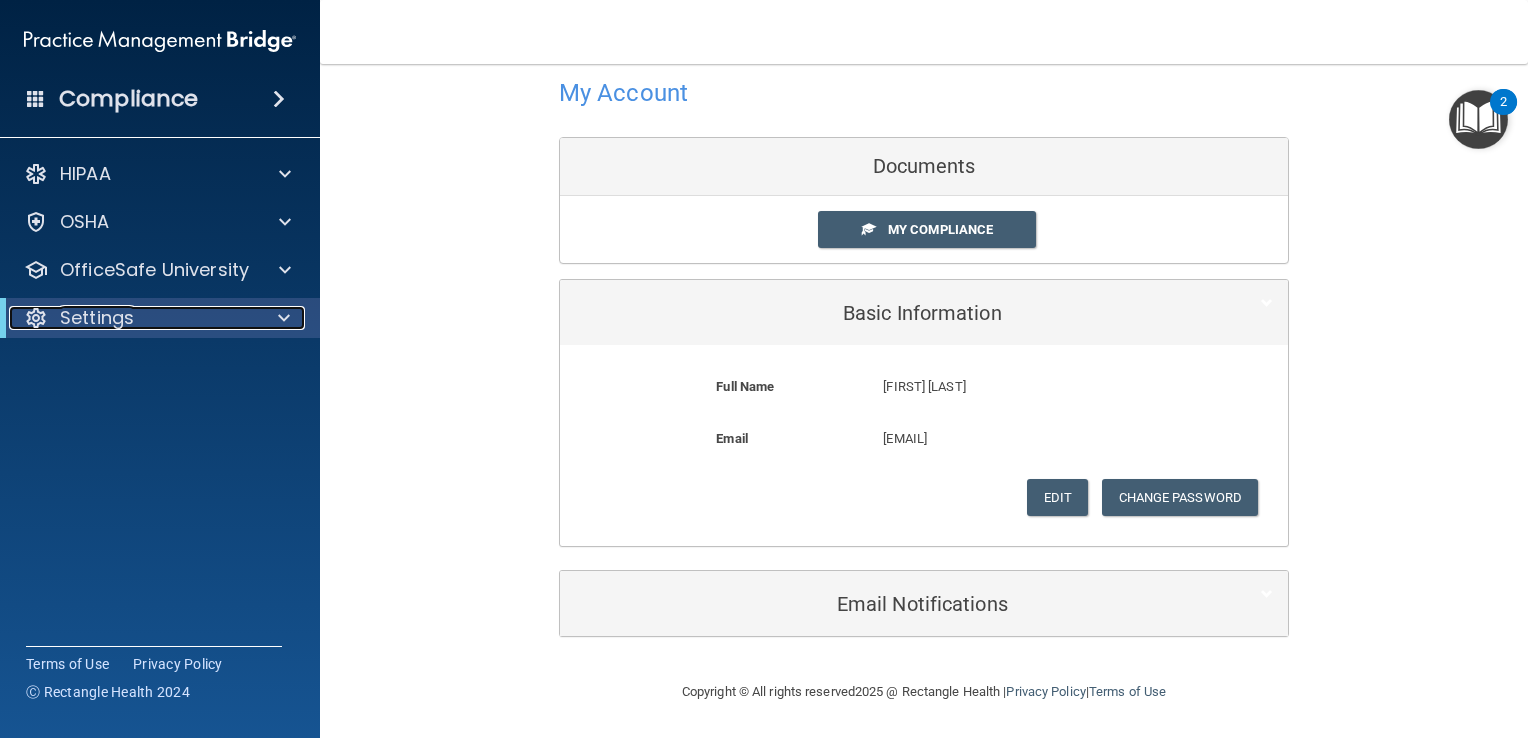 click at bounding box center [284, 318] 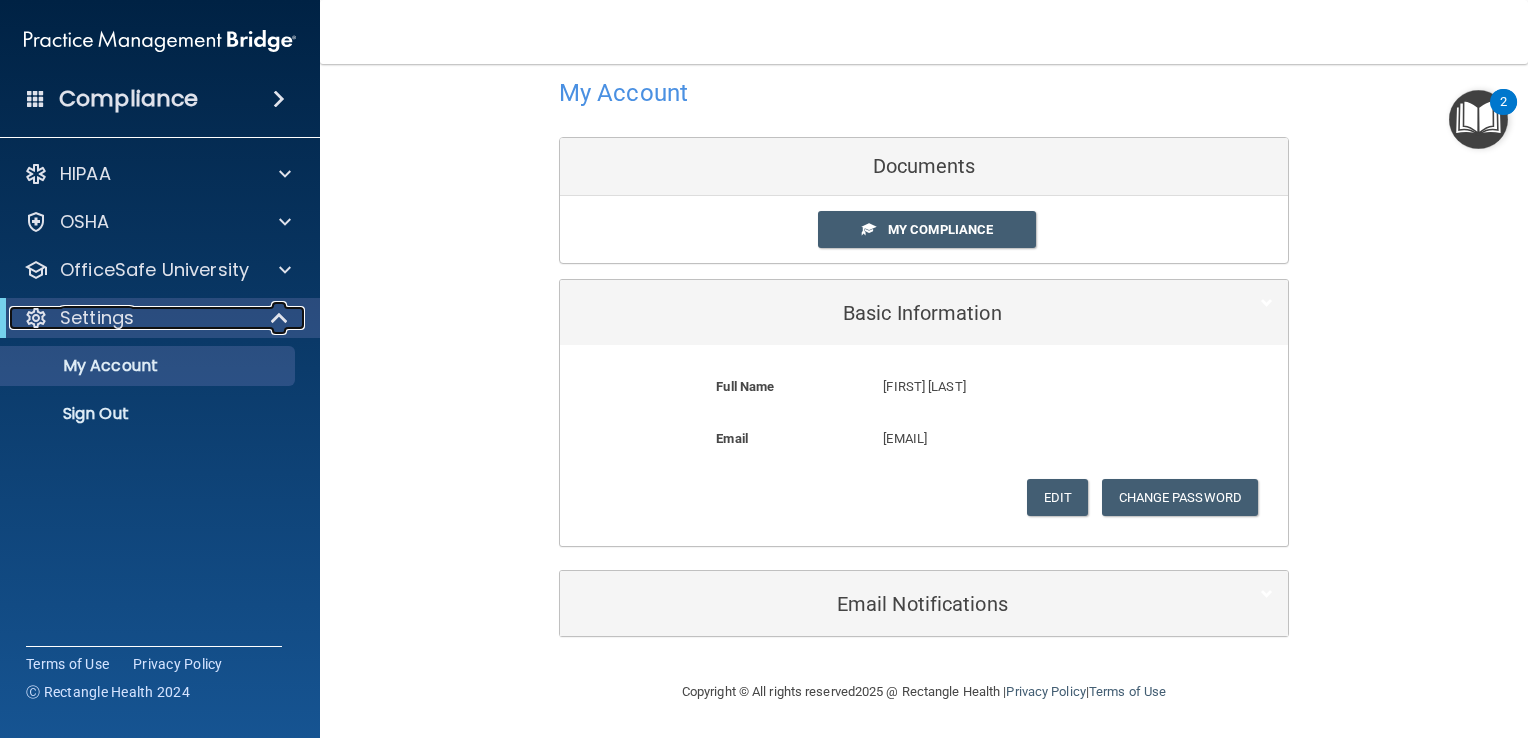 click at bounding box center (281, 318) 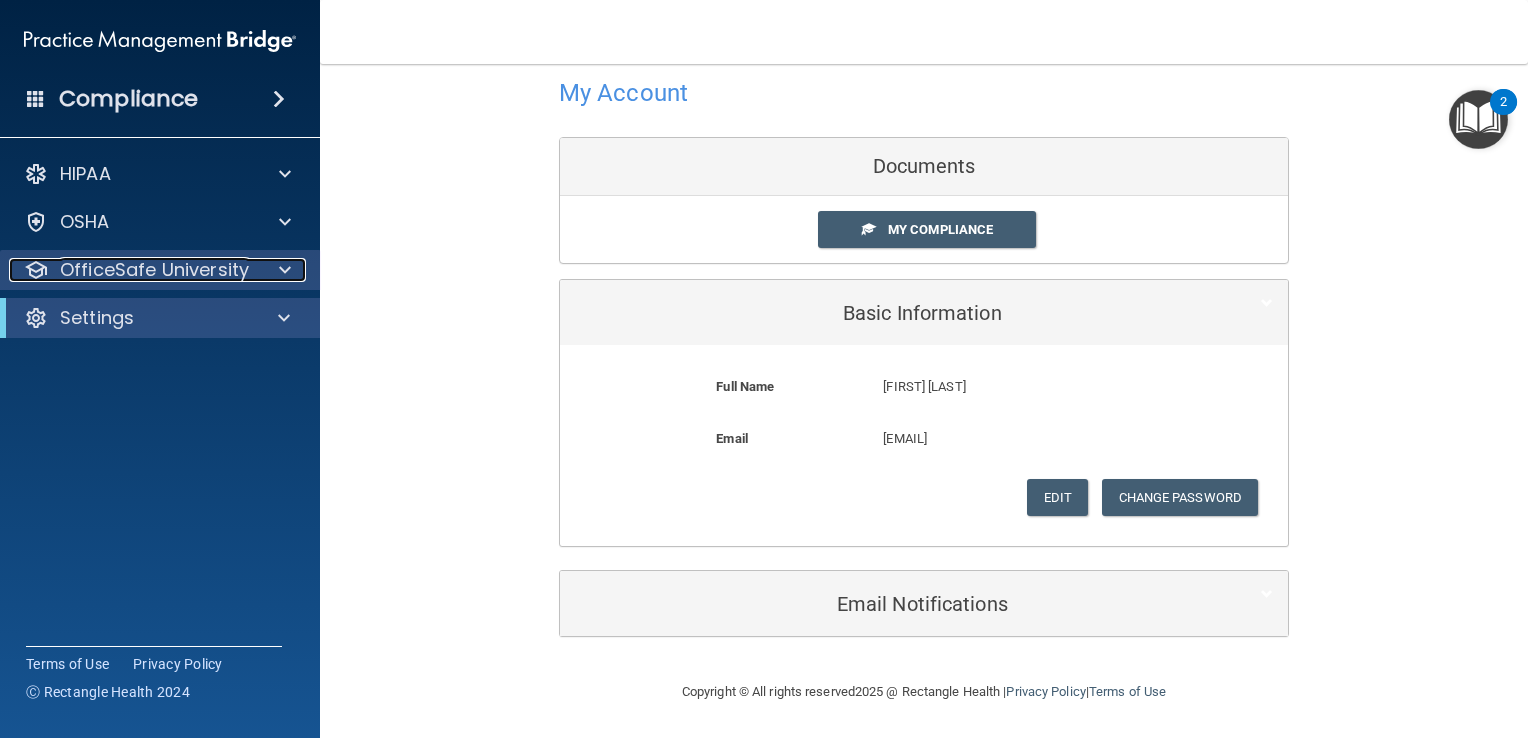 click at bounding box center (285, 270) 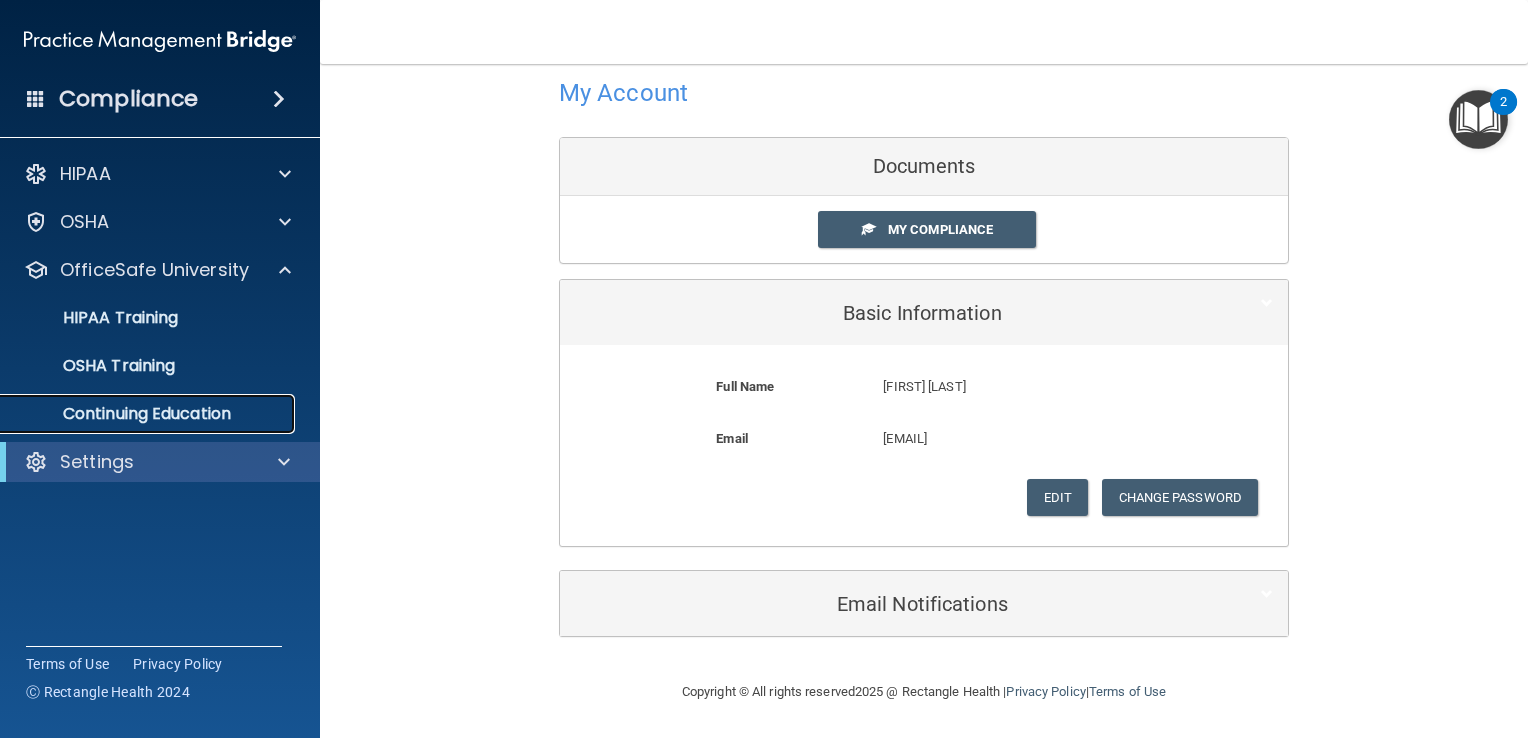 click on "Continuing Education" at bounding box center [149, 414] 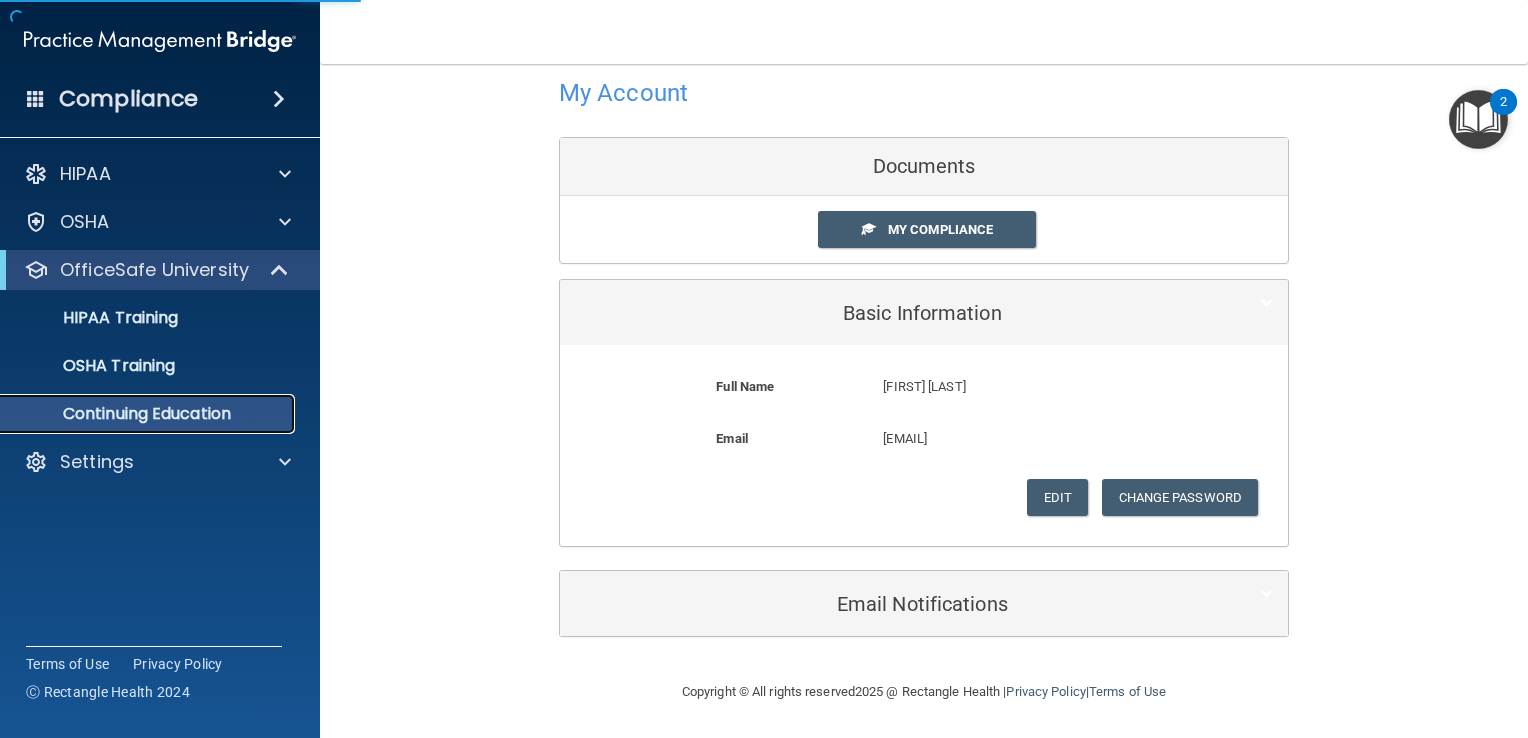 scroll, scrollTop: 0, scrollLeft: 0, axis: both 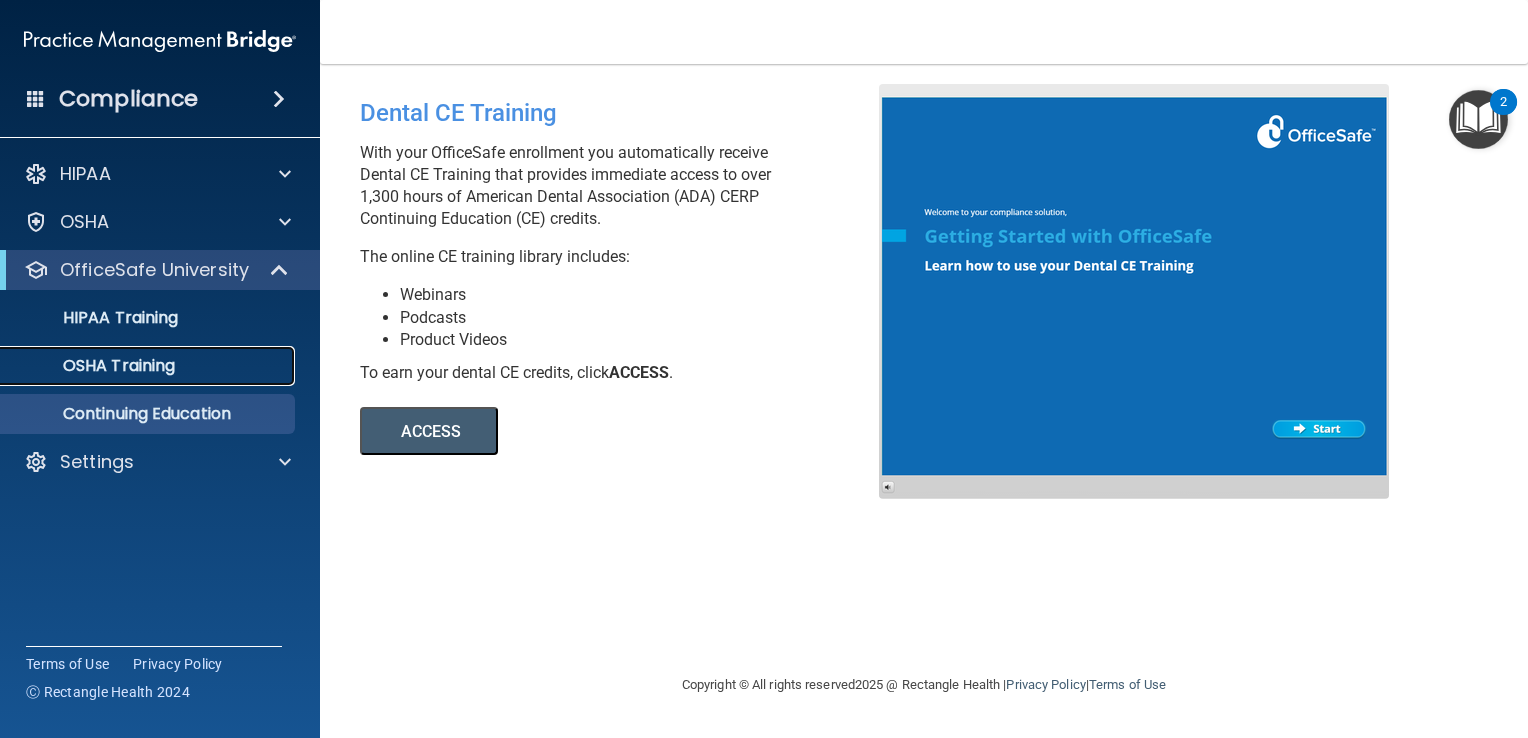 click on "OSHA Training" at bounding box center (149, 366) 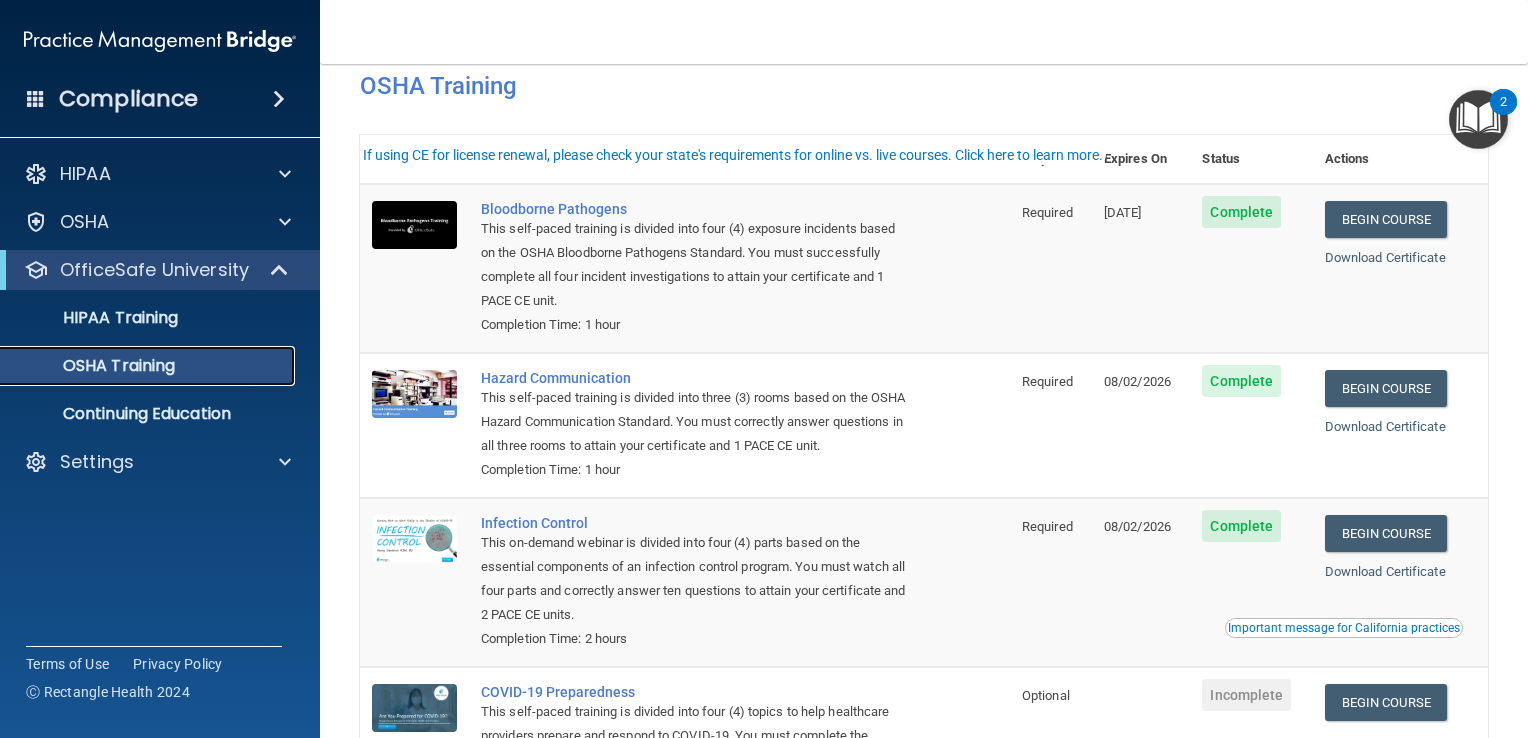 scroll, scrollTop: 0, scrollLeft: 0, axis: both 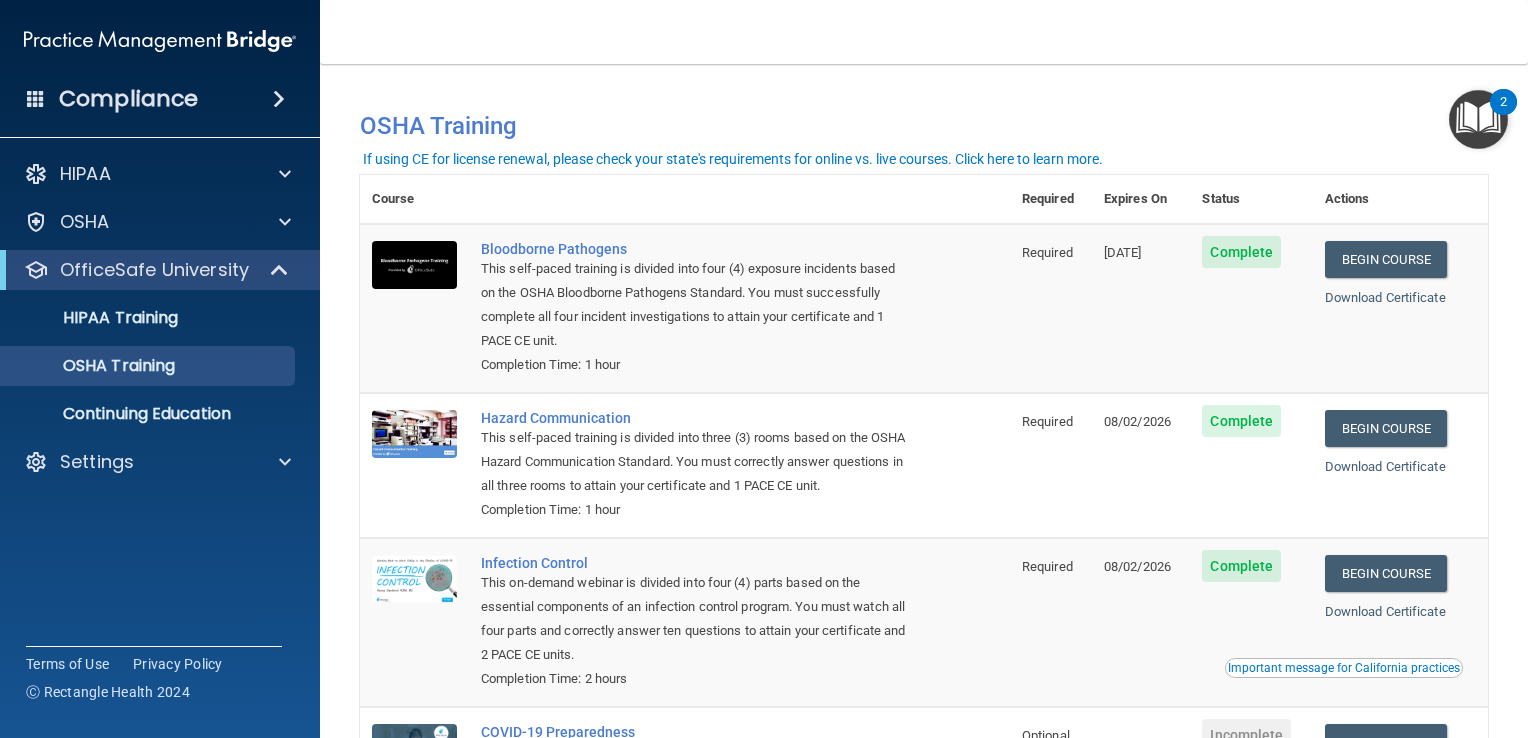 click at bounding box center [1478, 119] 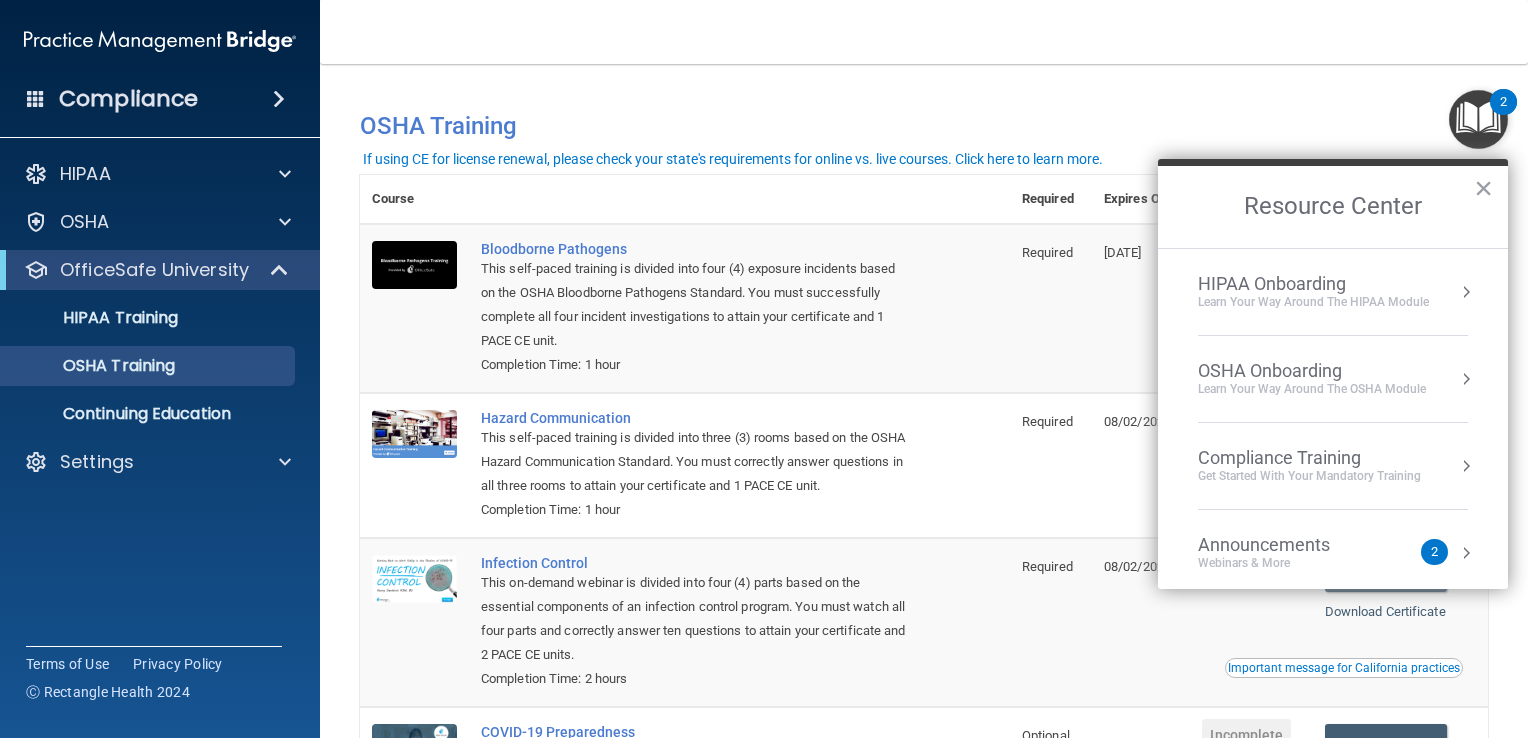 click at bounding box center [1466, 553] 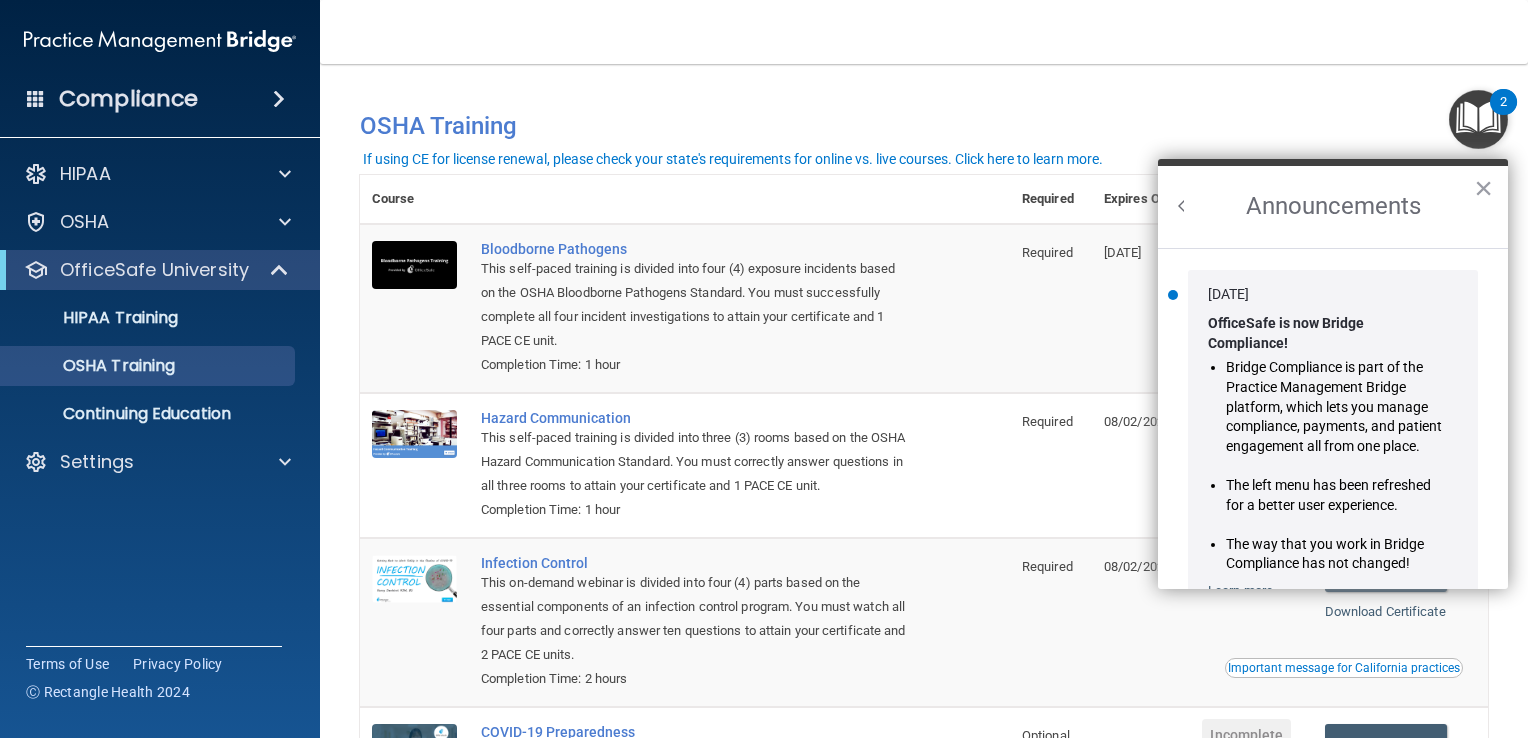 scroll, scrollTop: 0, scrollLeft: 0, axis: both 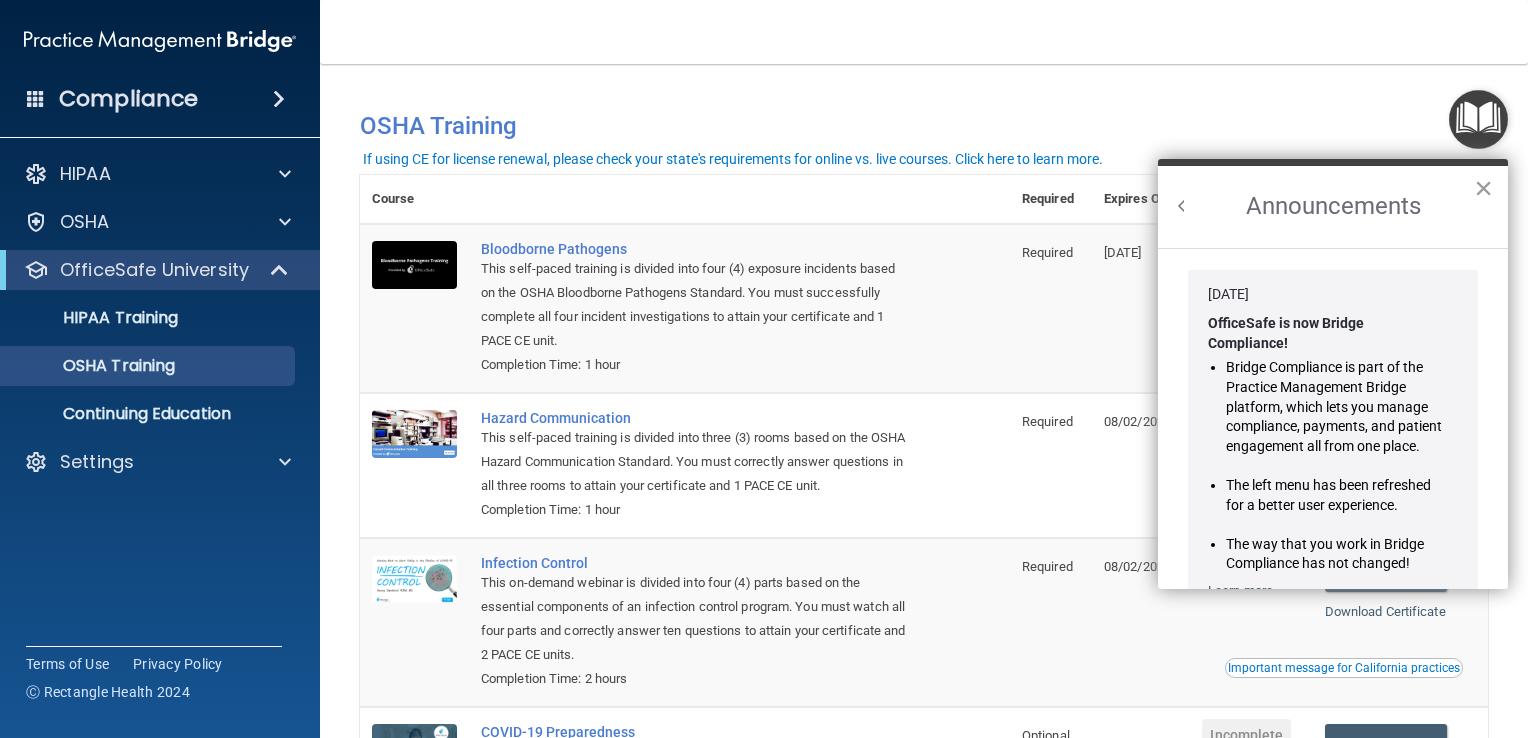 click on "×" at bounding box center [1483, 188] 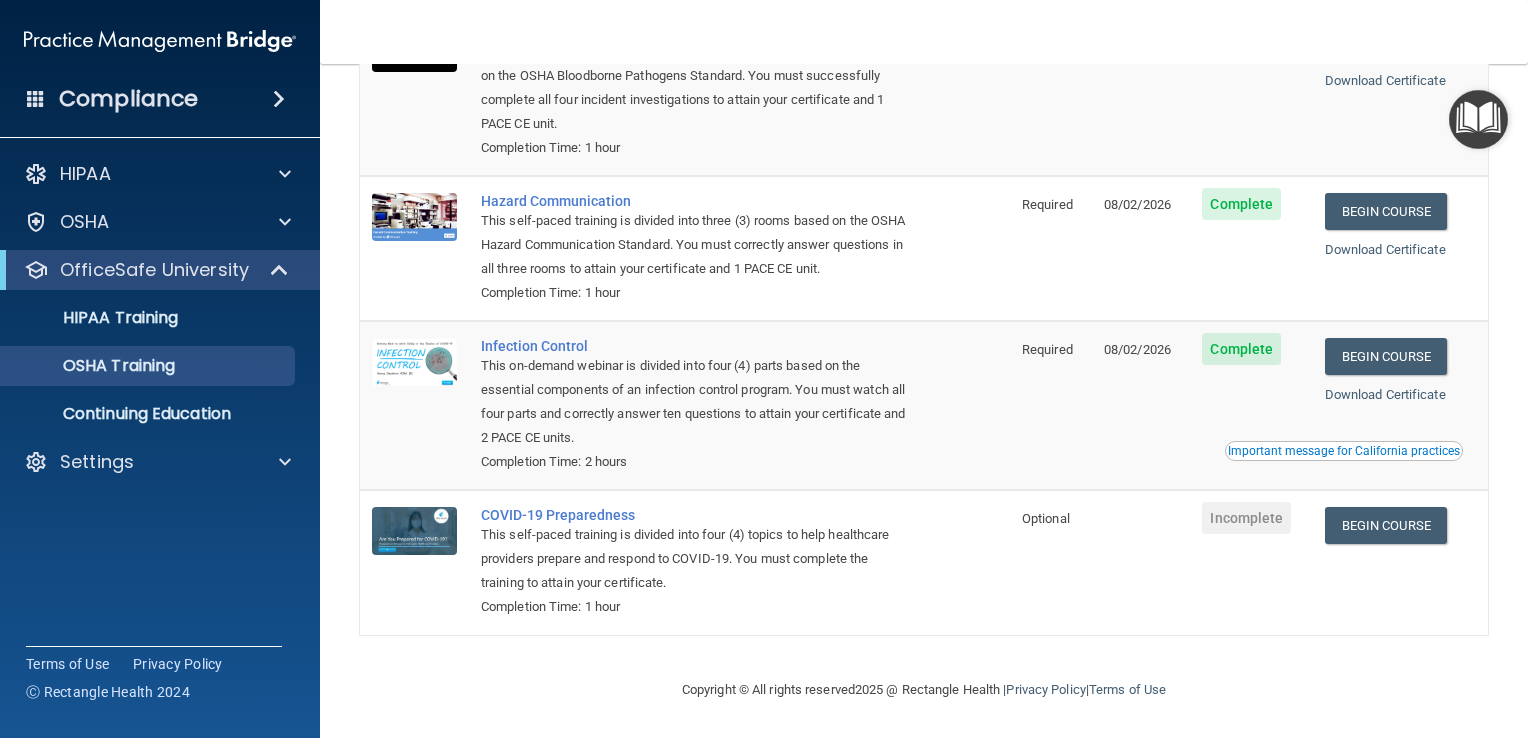 scroll, scrollTop: 244, scrollLeft: 0, axis: vertical 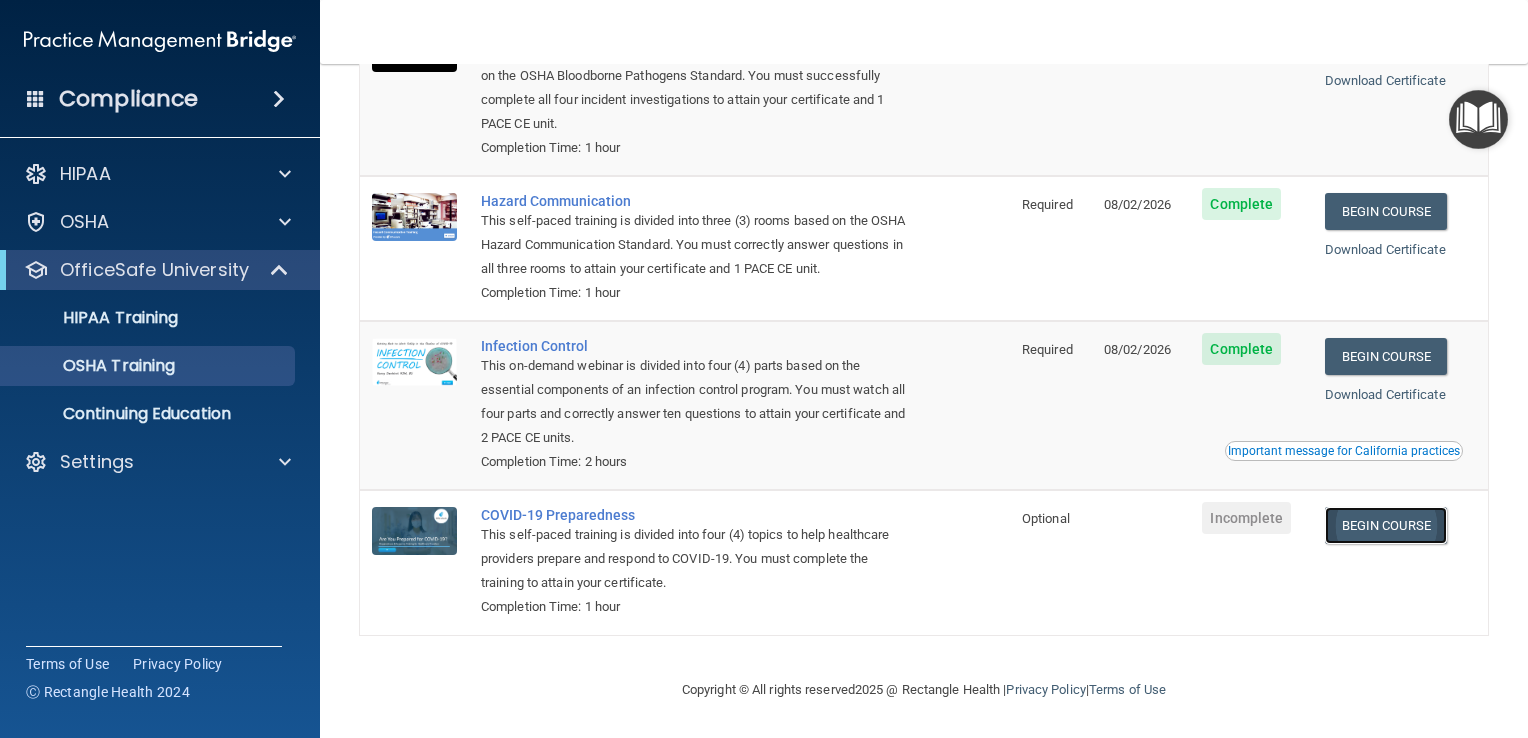 click on "Begin Course" at bounding box center (1386, 525) 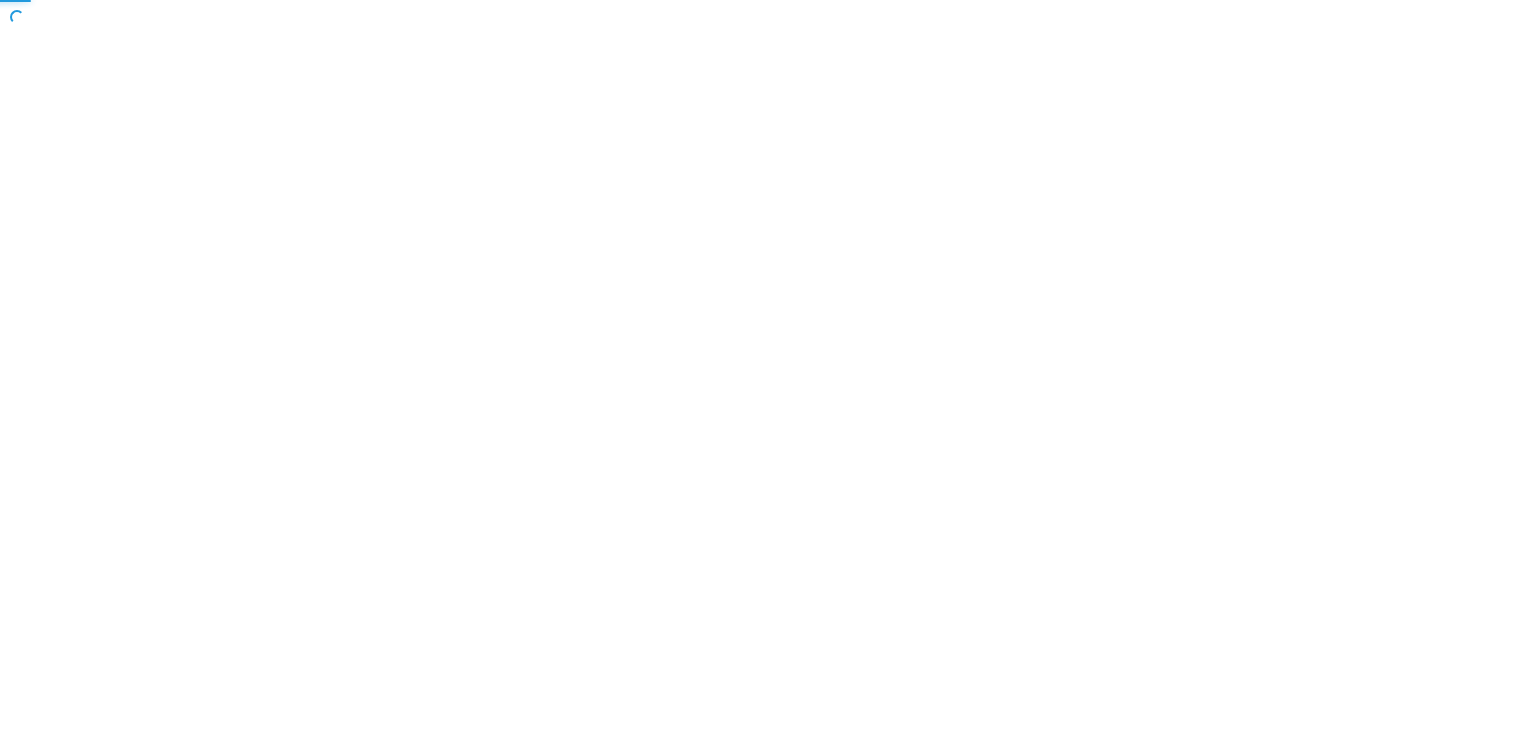 scroll, scrollTop: 0, scrollLeft: 0, axis: both 